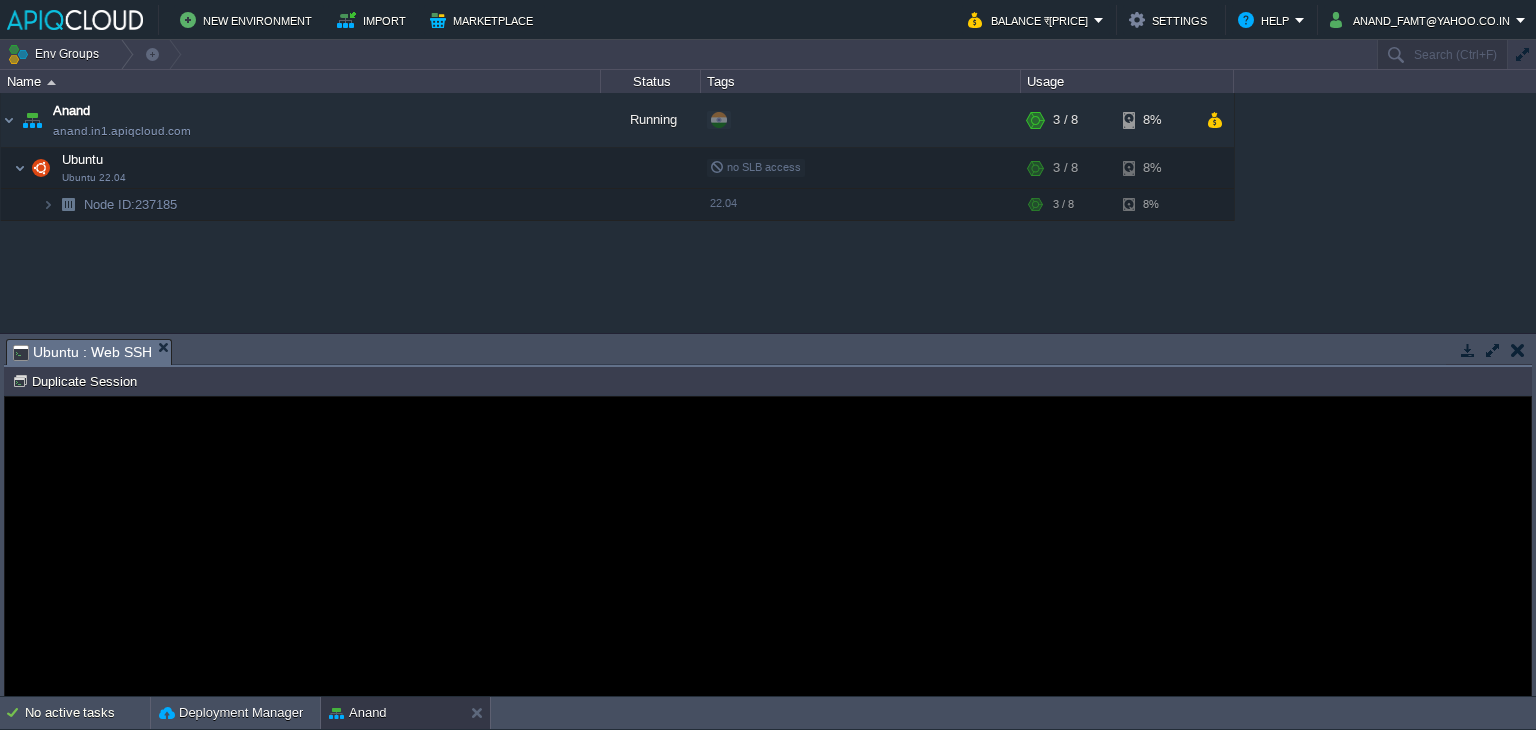 scroll, scrollTop: 0, scrollLeft: 0, axis: both 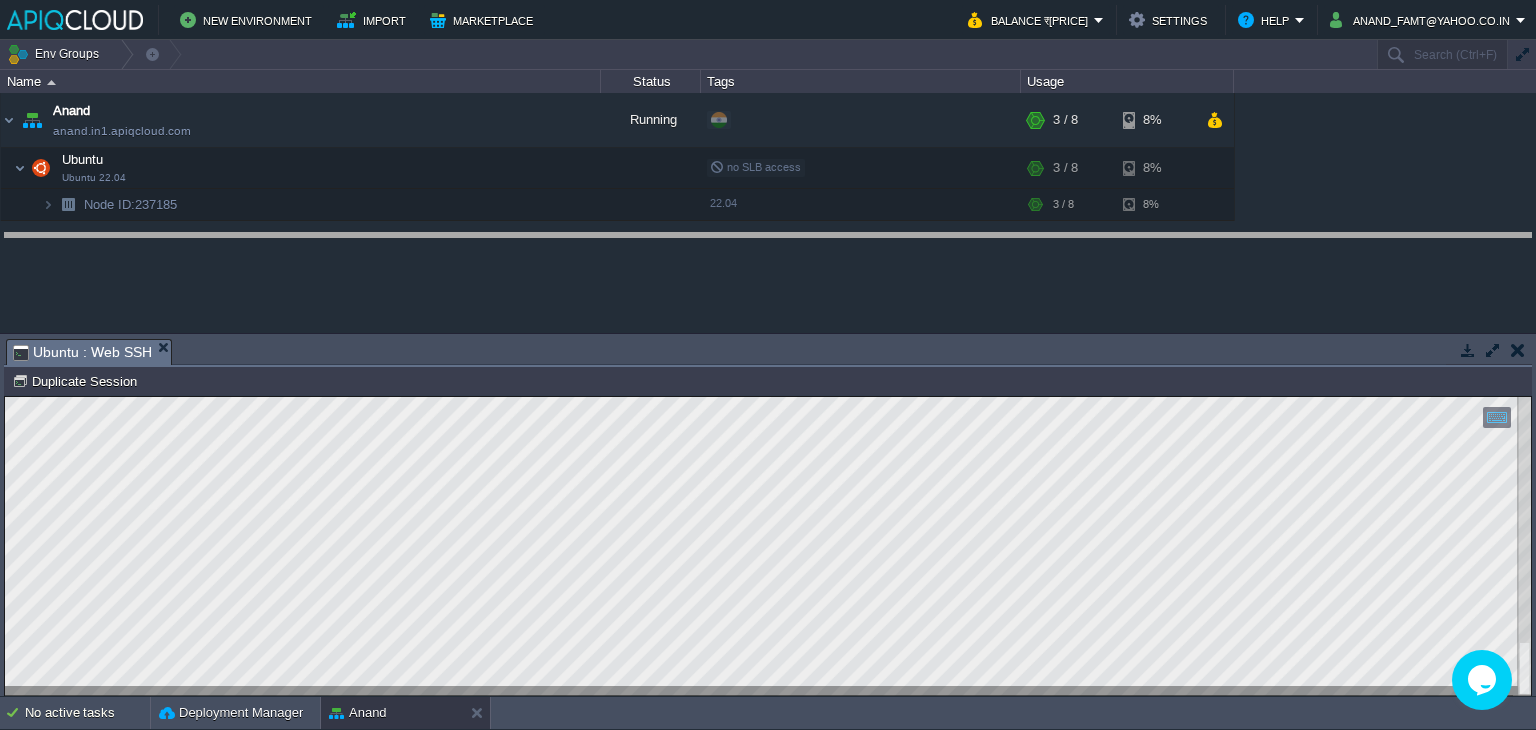 drag, startPoint x: 714, startPoint y: 339, endPoint x: 720, endPoint y: 233, distance: 106.16968 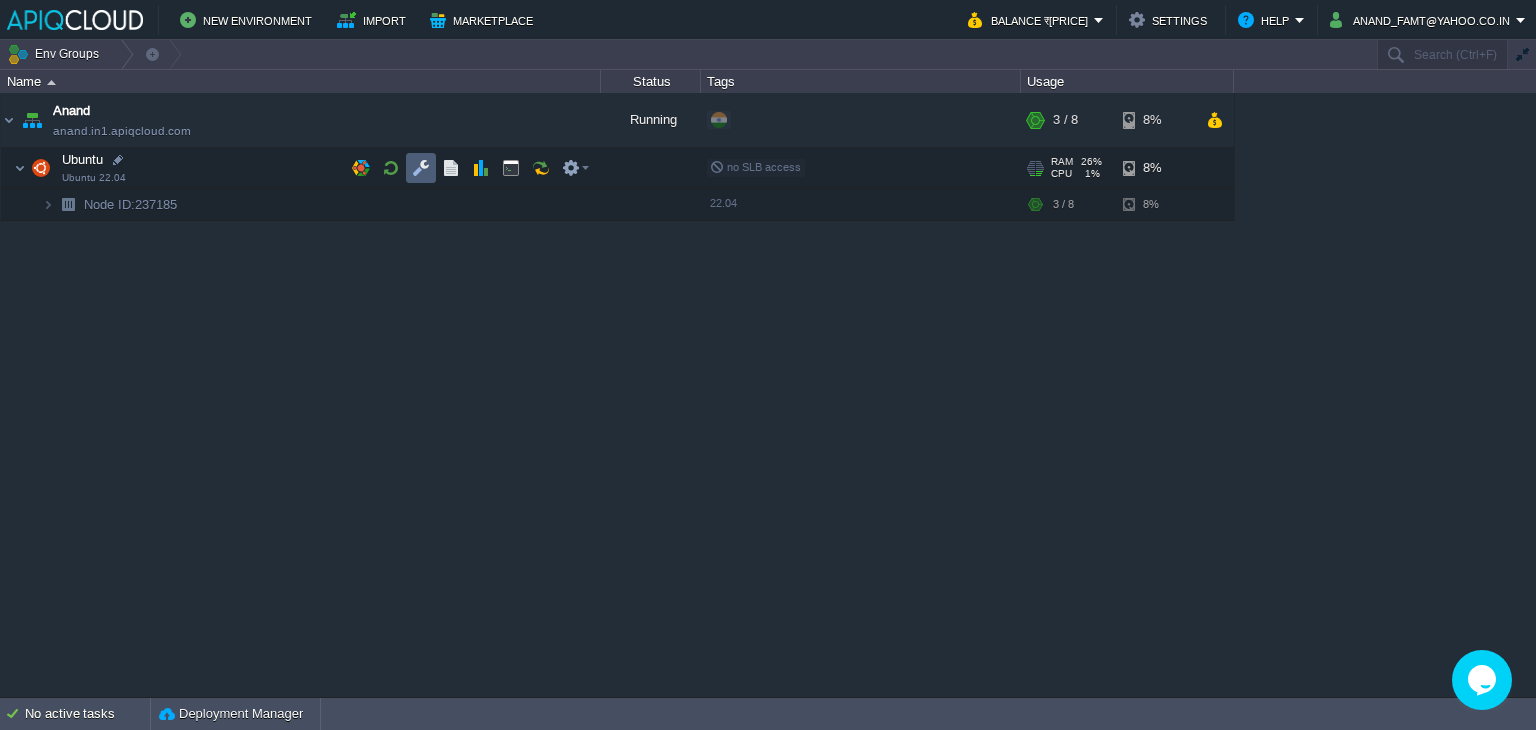 click at bounding box center [421, 168] 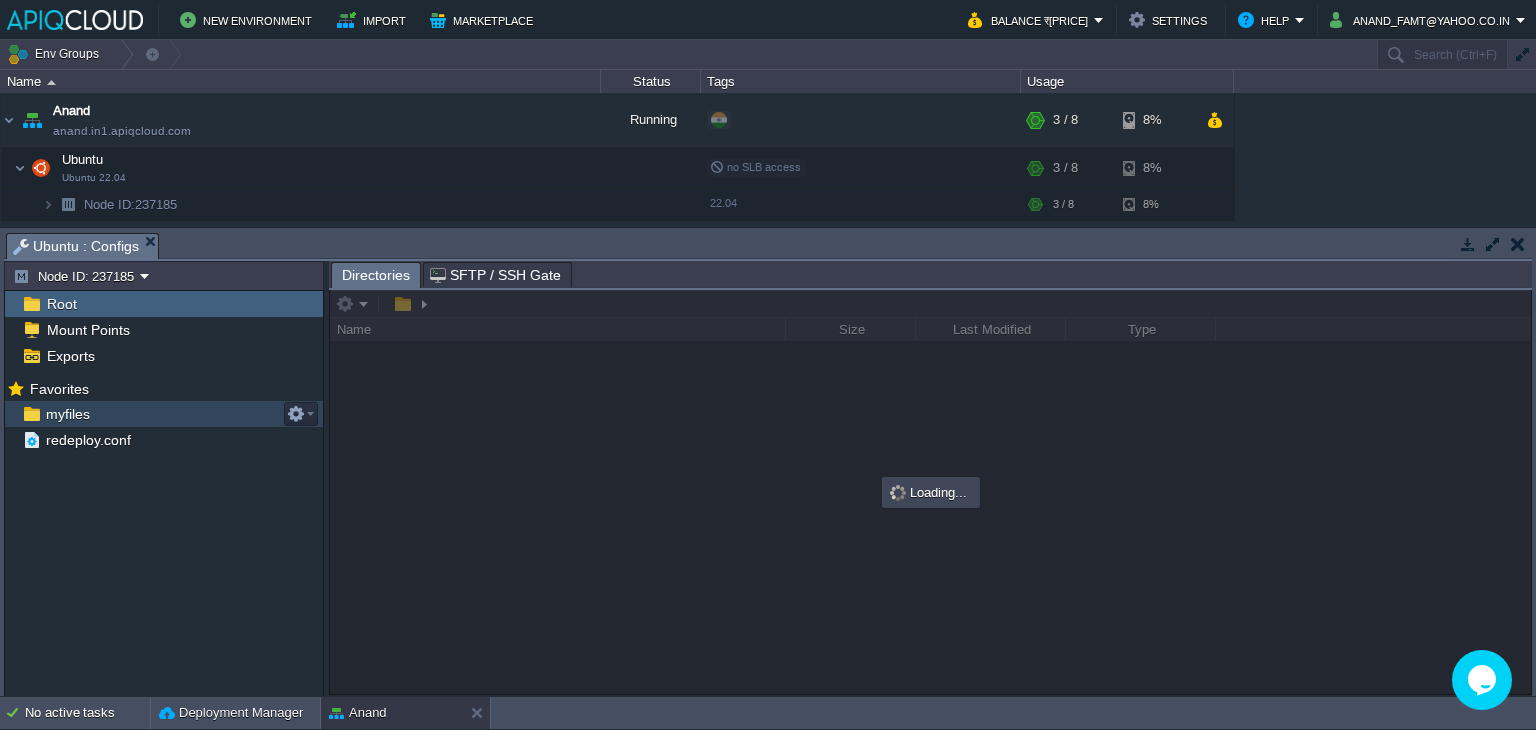 click on "myfiles" at bounding box center (67, 414) 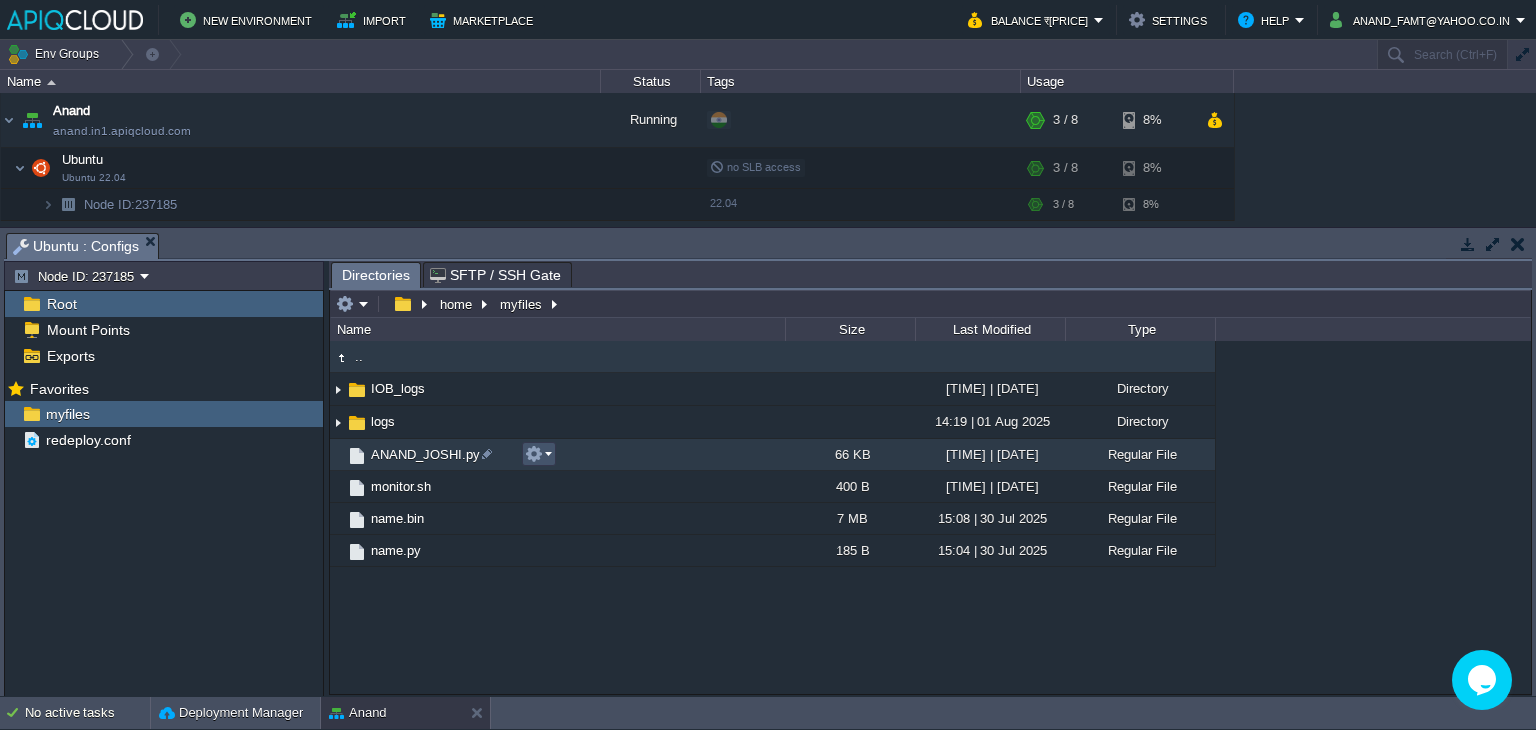 click at bounding box center [534, 454] 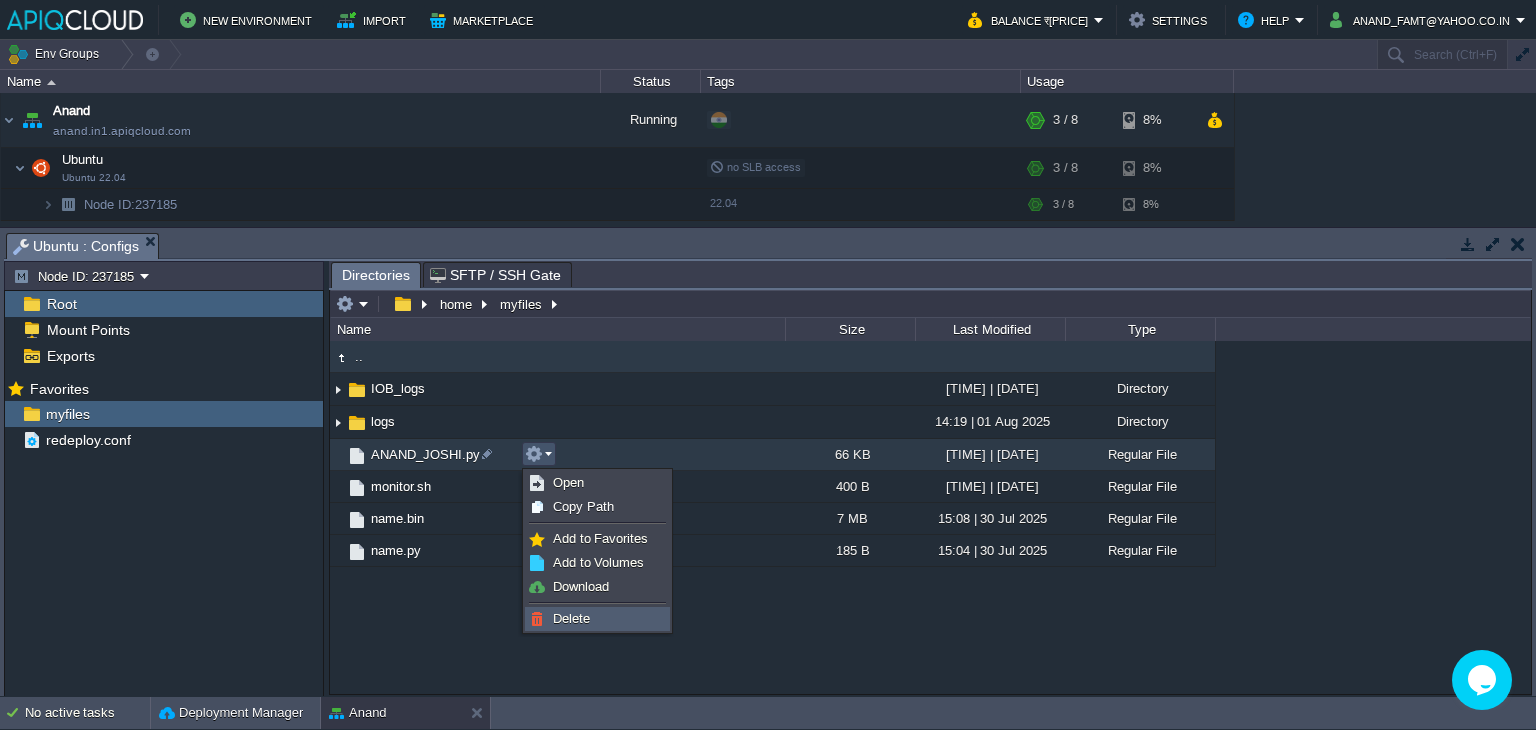 click on "Delete" at bounding box center (571, 618) 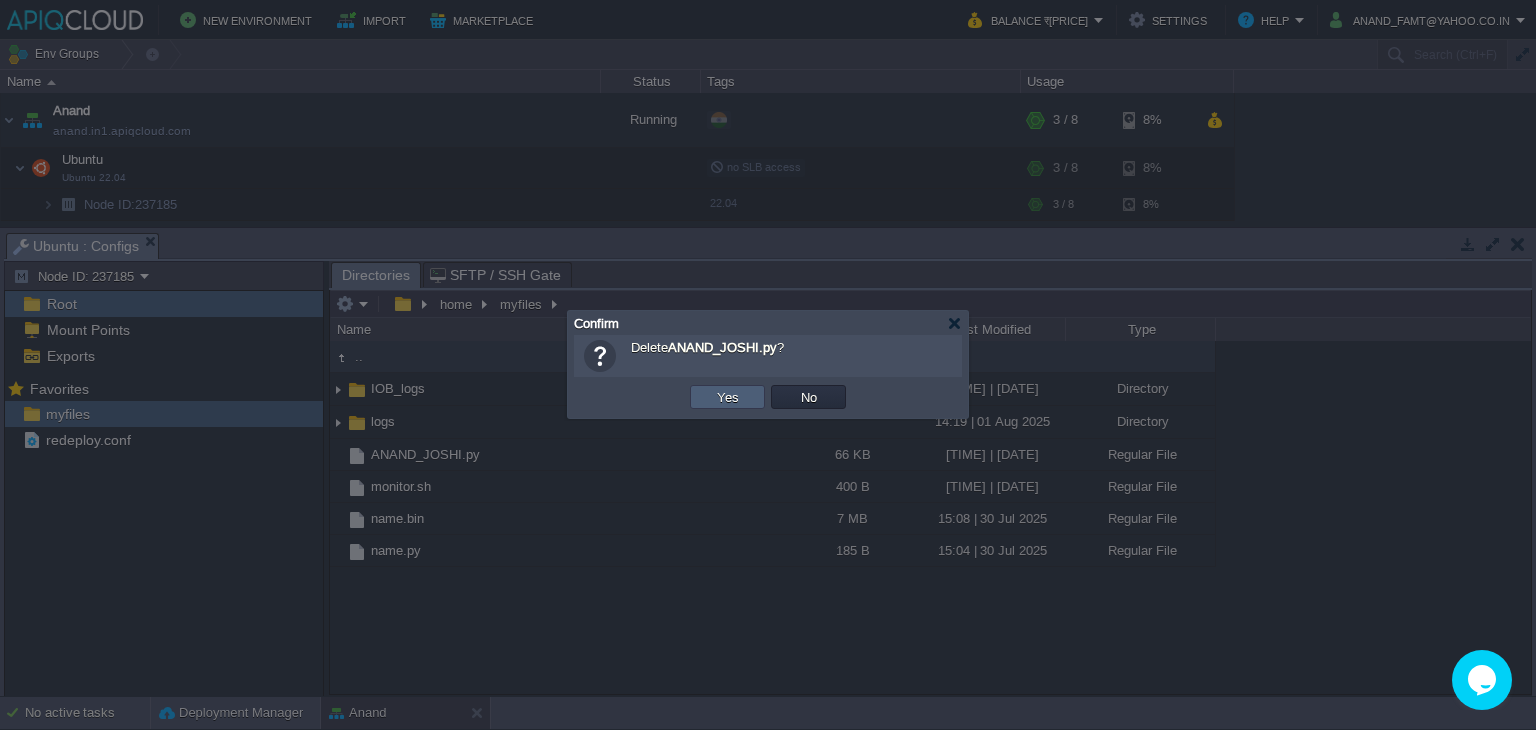click on "Yes" at bounding box center [727, 397] 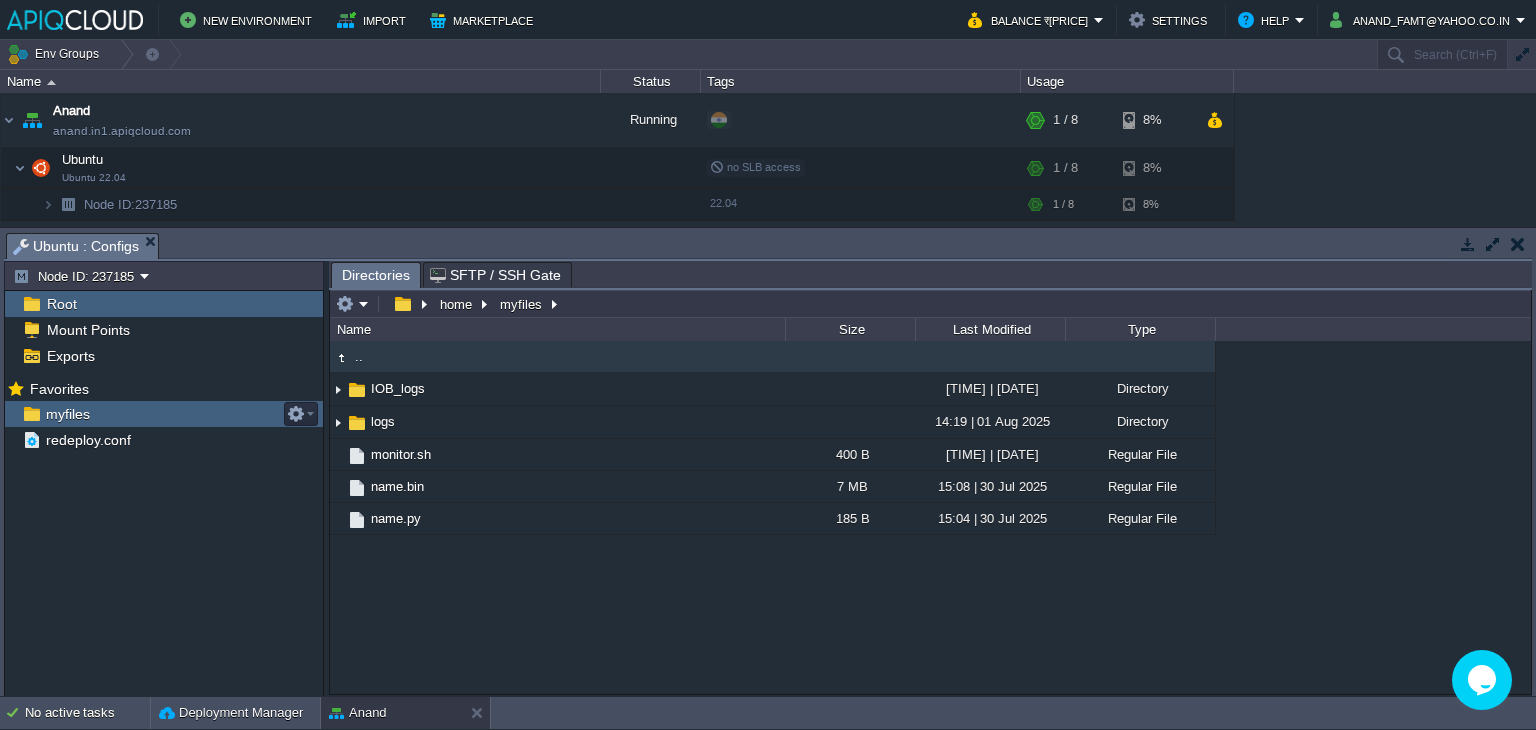 click on "myfiles" at bounding box center [67, 414] 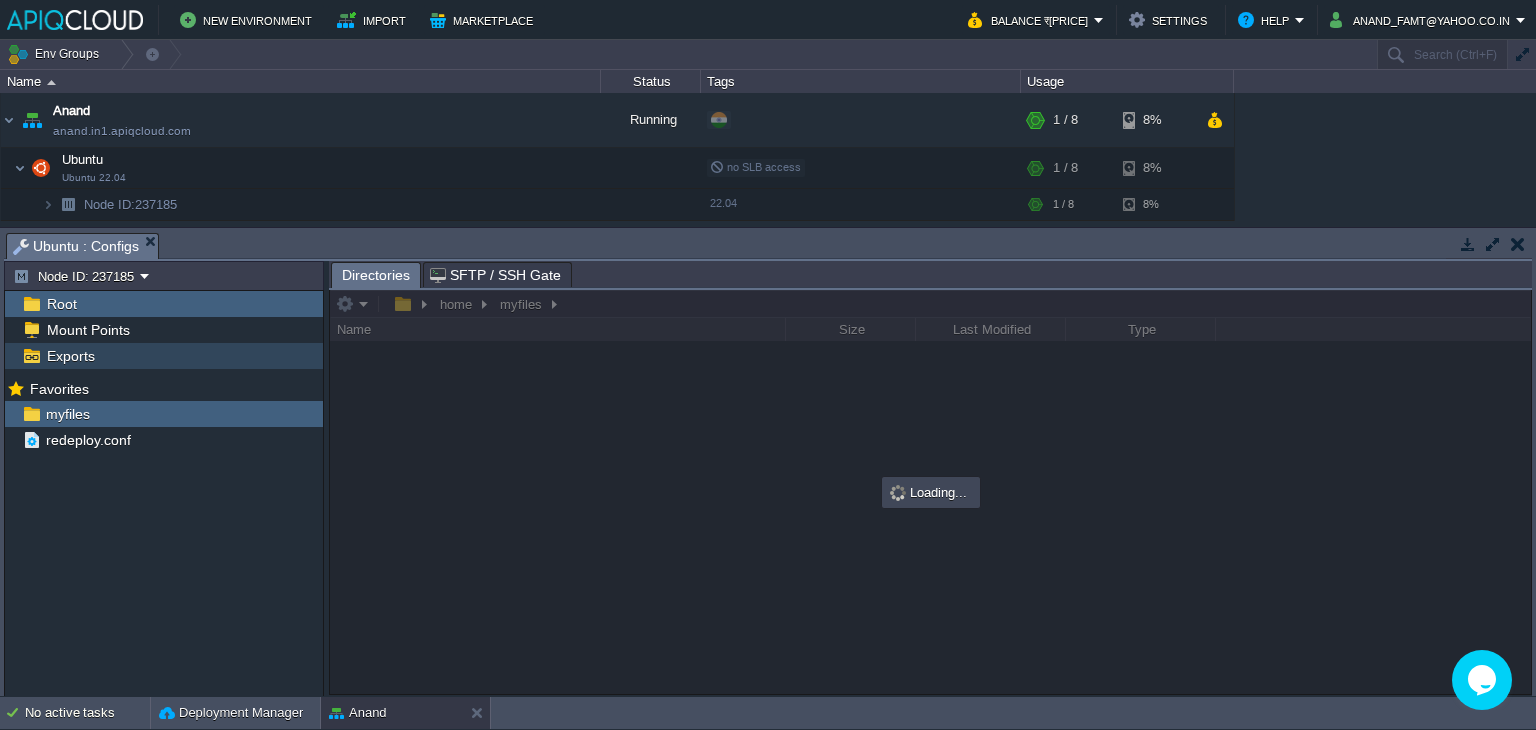 click on "Exports" at bounding box center (70, 356) 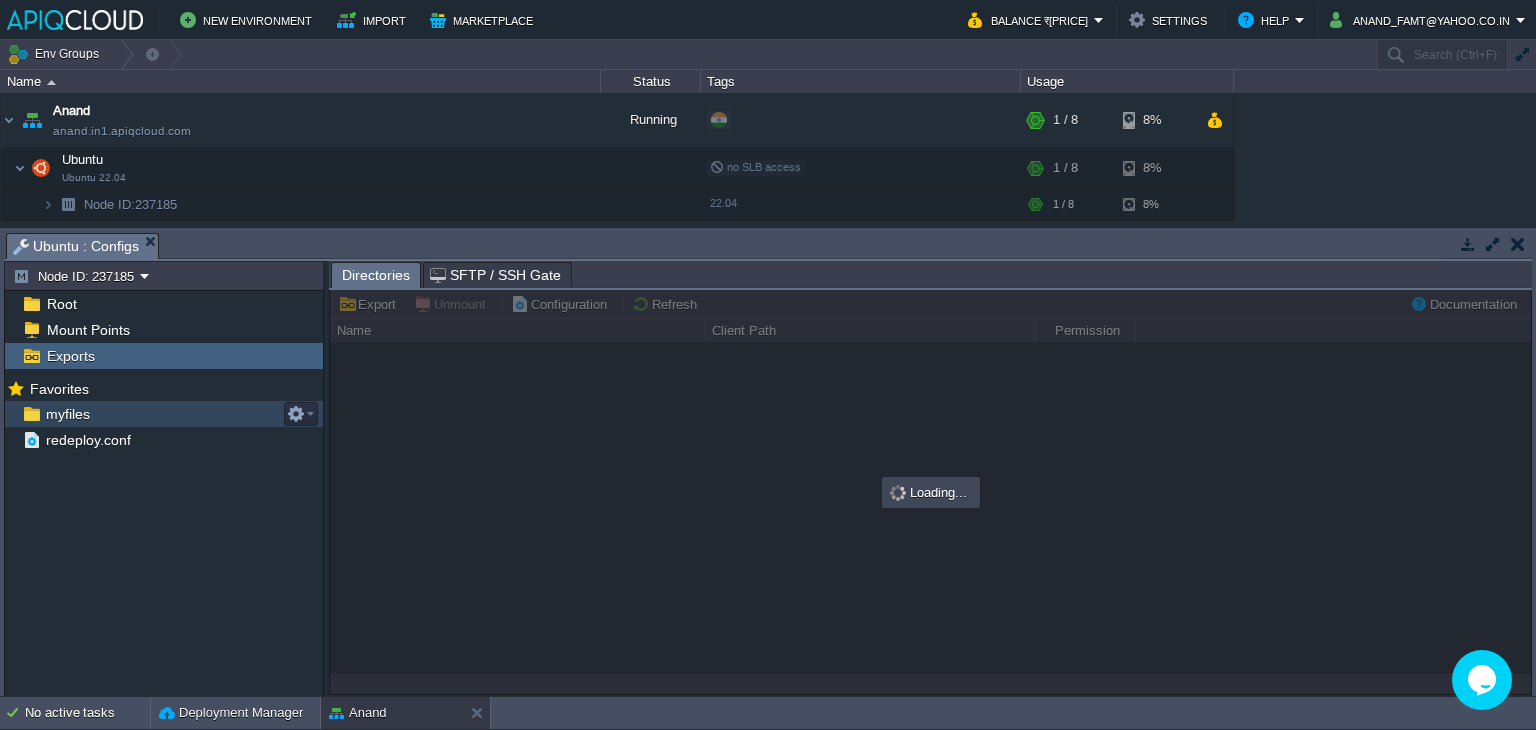 click on "myfiles" at bounding box center (67, 414) 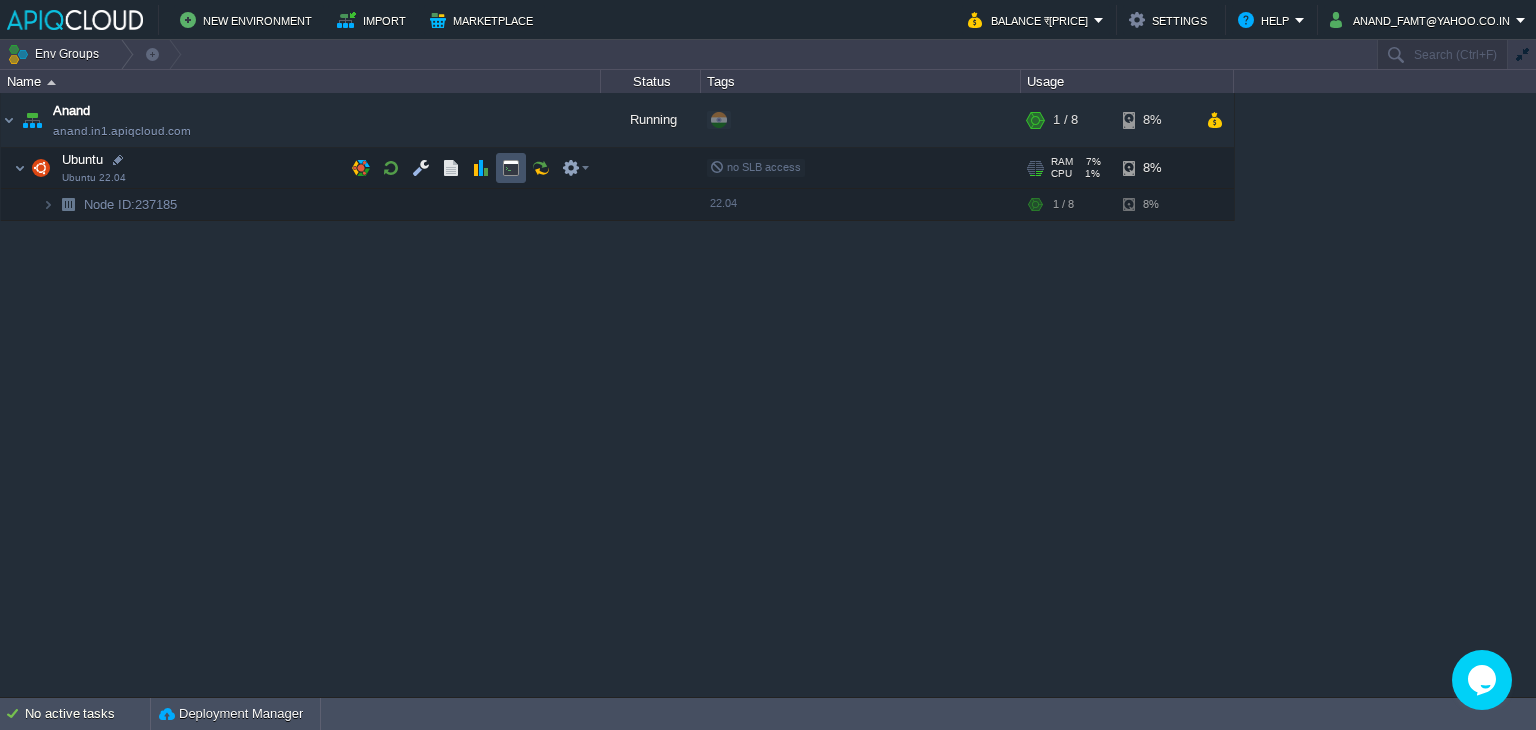 click at bounding box center [511, 168] 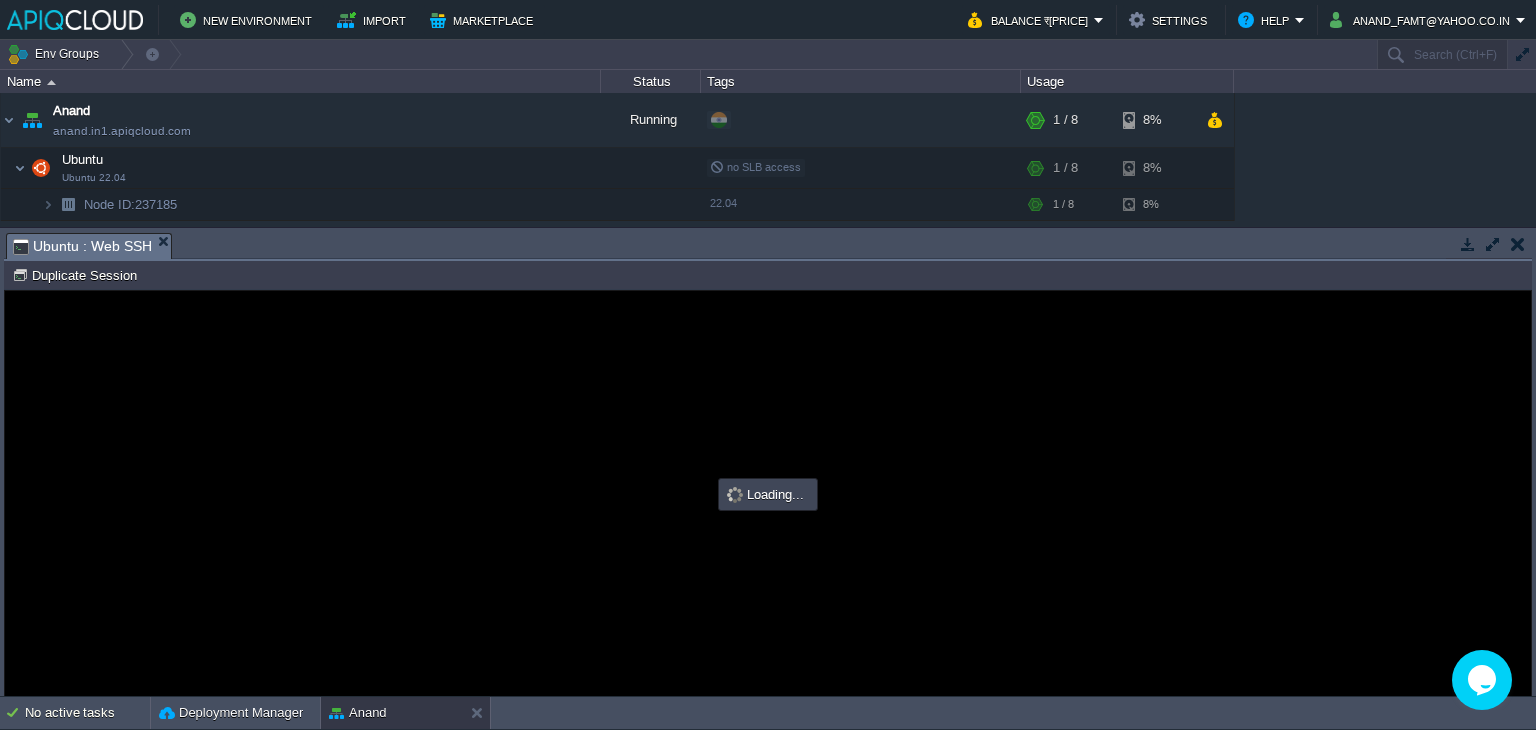 scroll, scrollTop: 0, scrollLeft: 0, axis: both 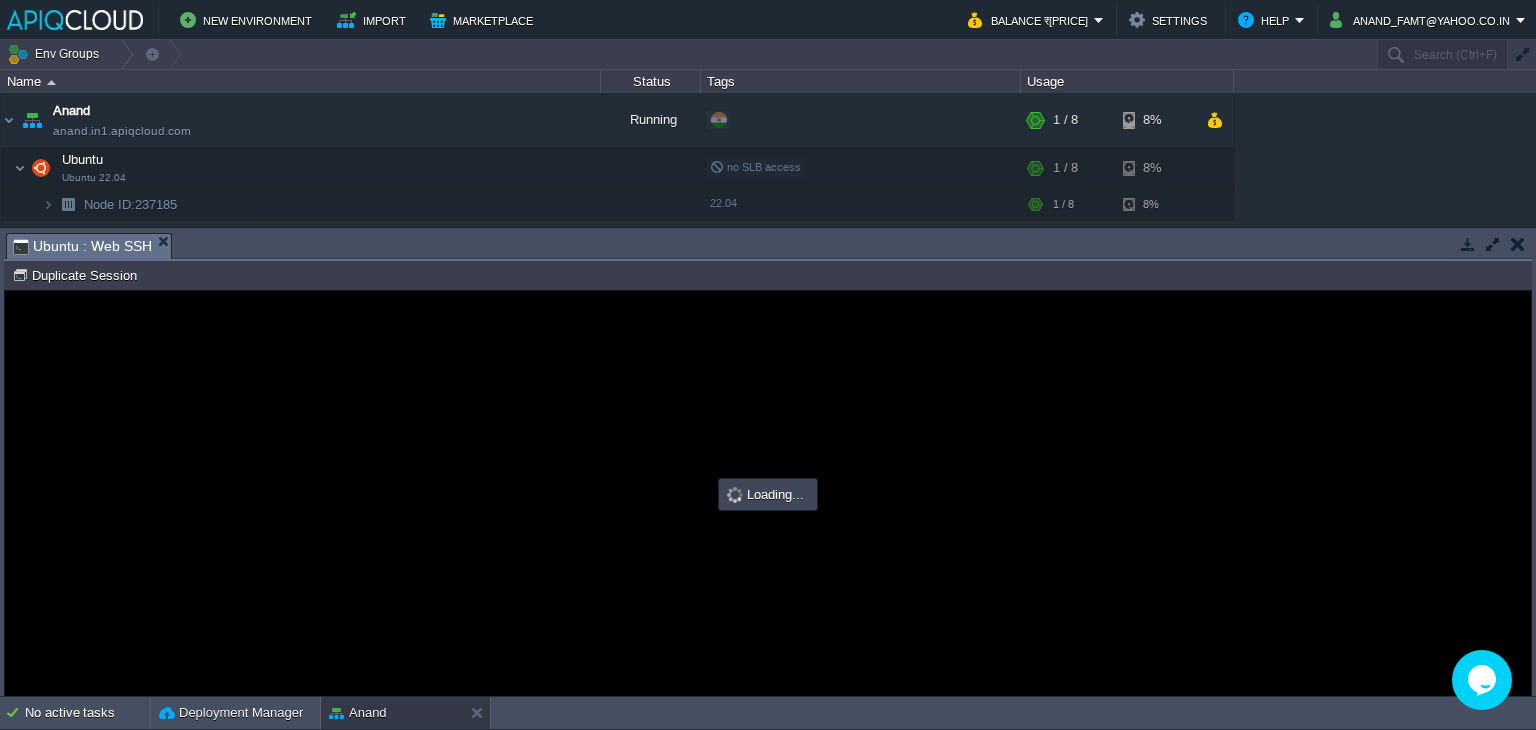 type on "#000000" 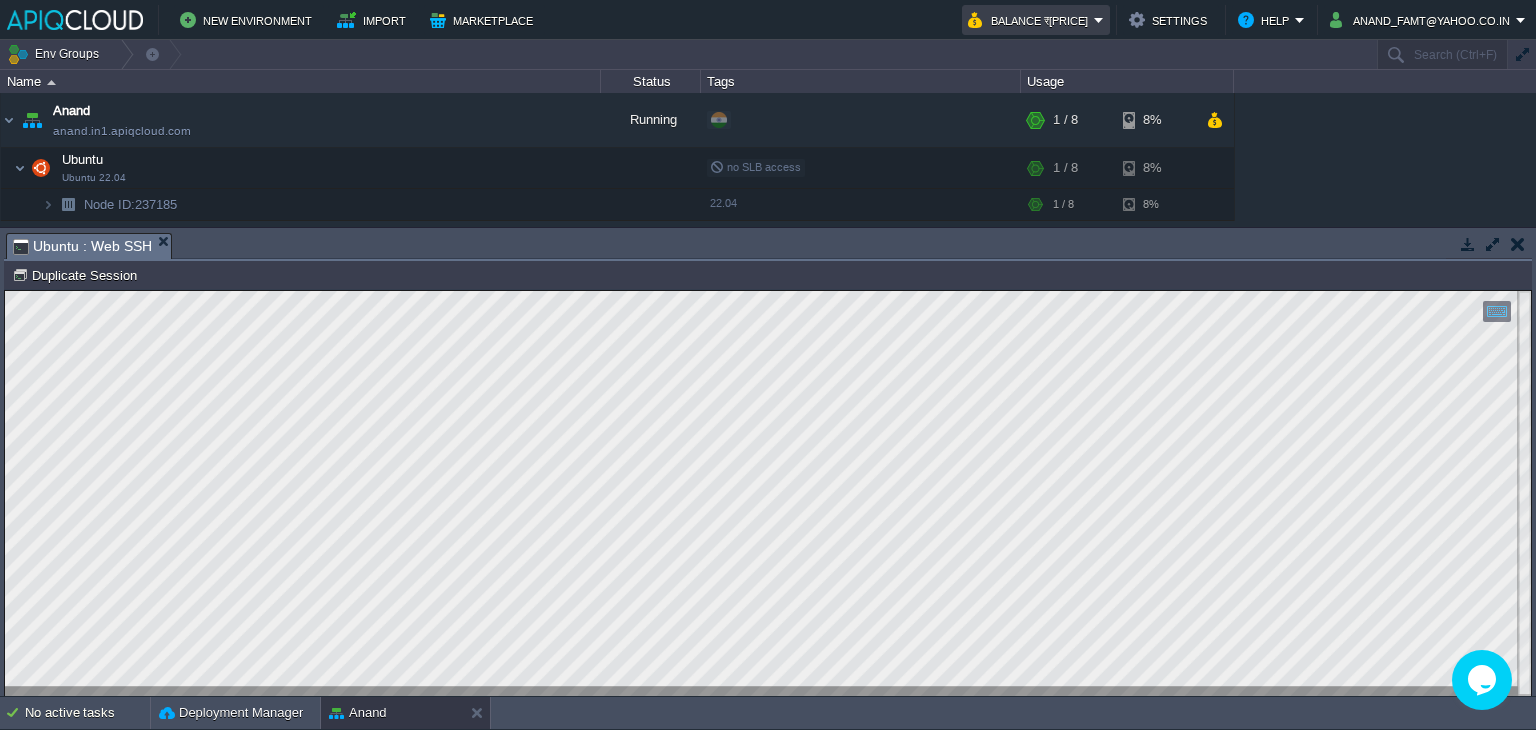 click on "Balance ₹[PRICE]" at bounding box center [1031, 20] 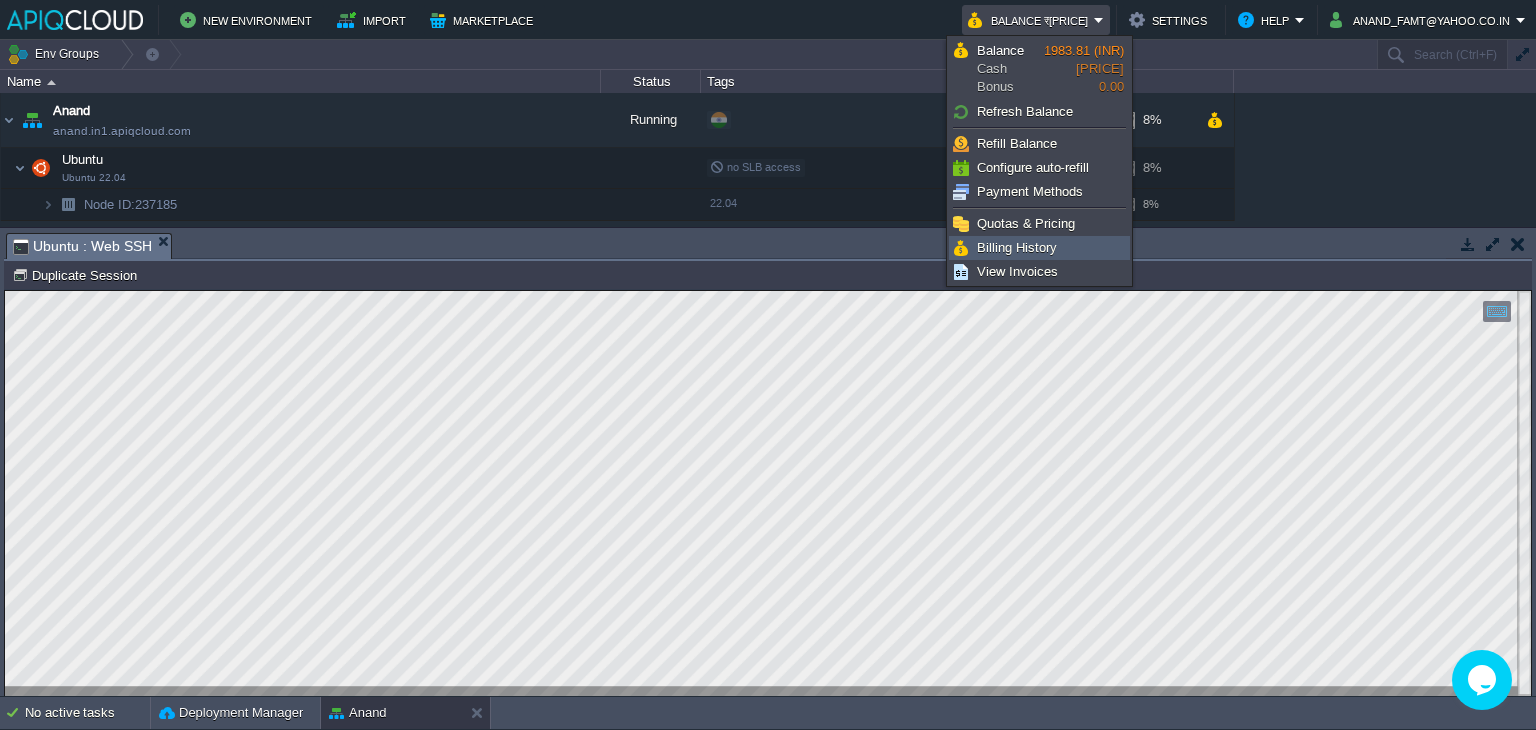 click on "Billing History" at bounding box center [1017, 247] 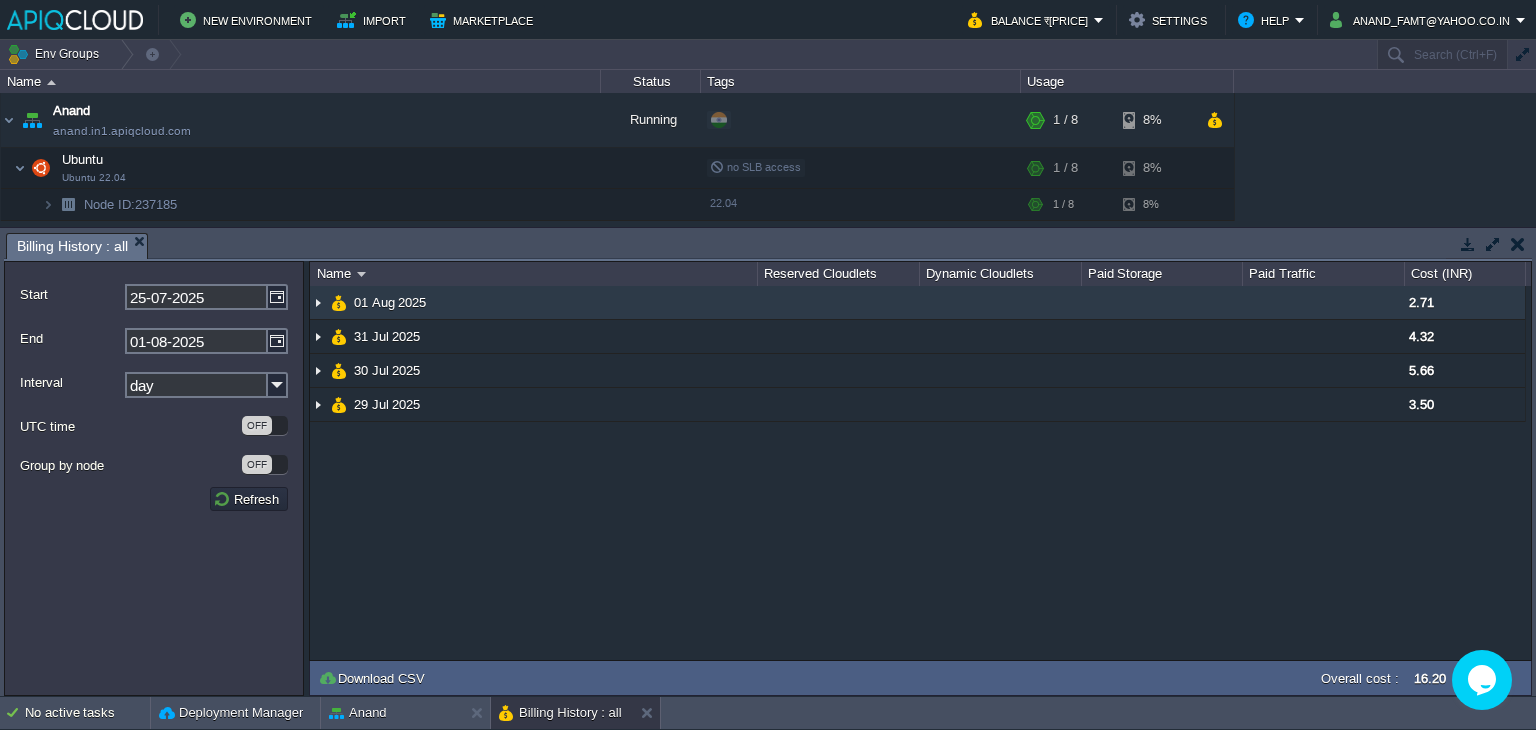 click at bounding box center (318, 302) 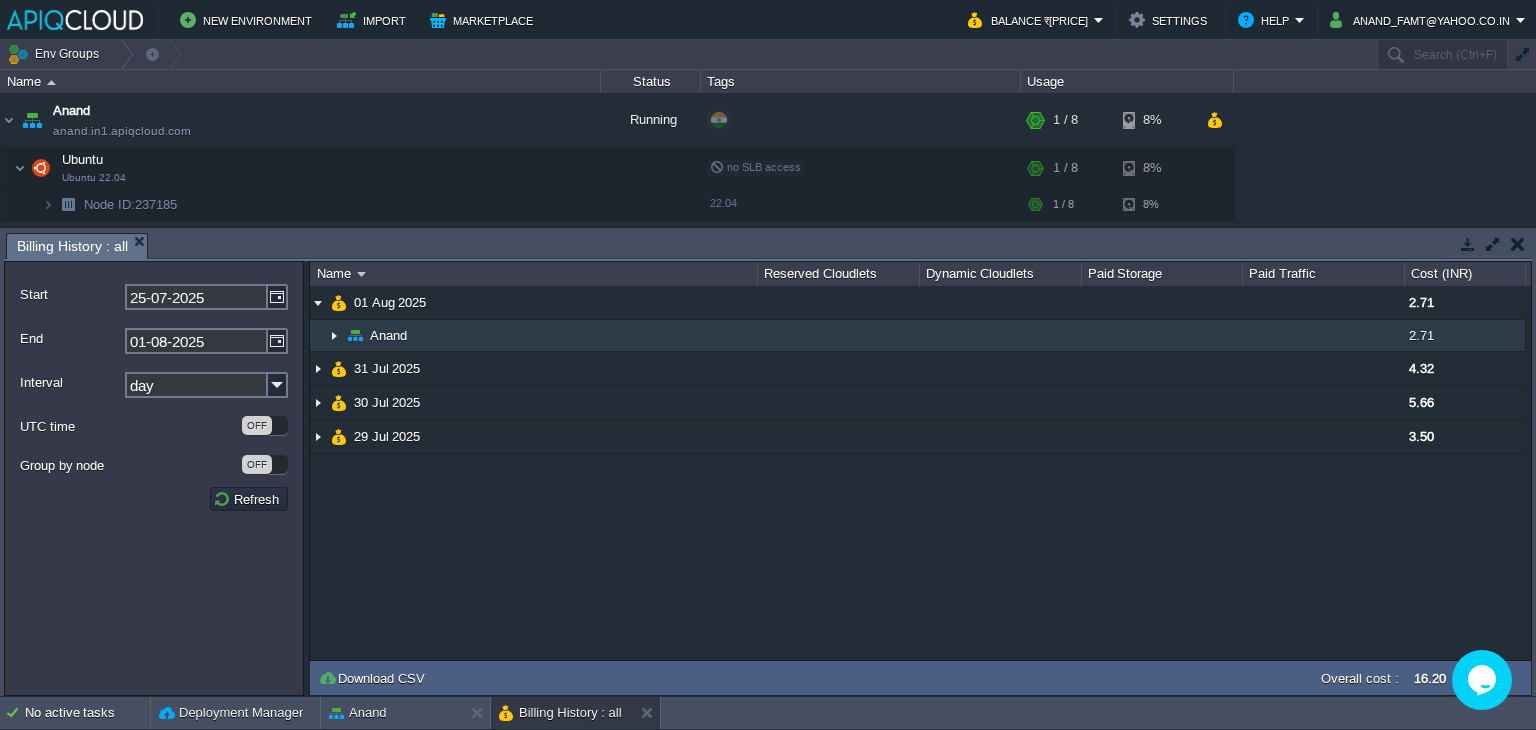 click at bounding box center (334, 335) 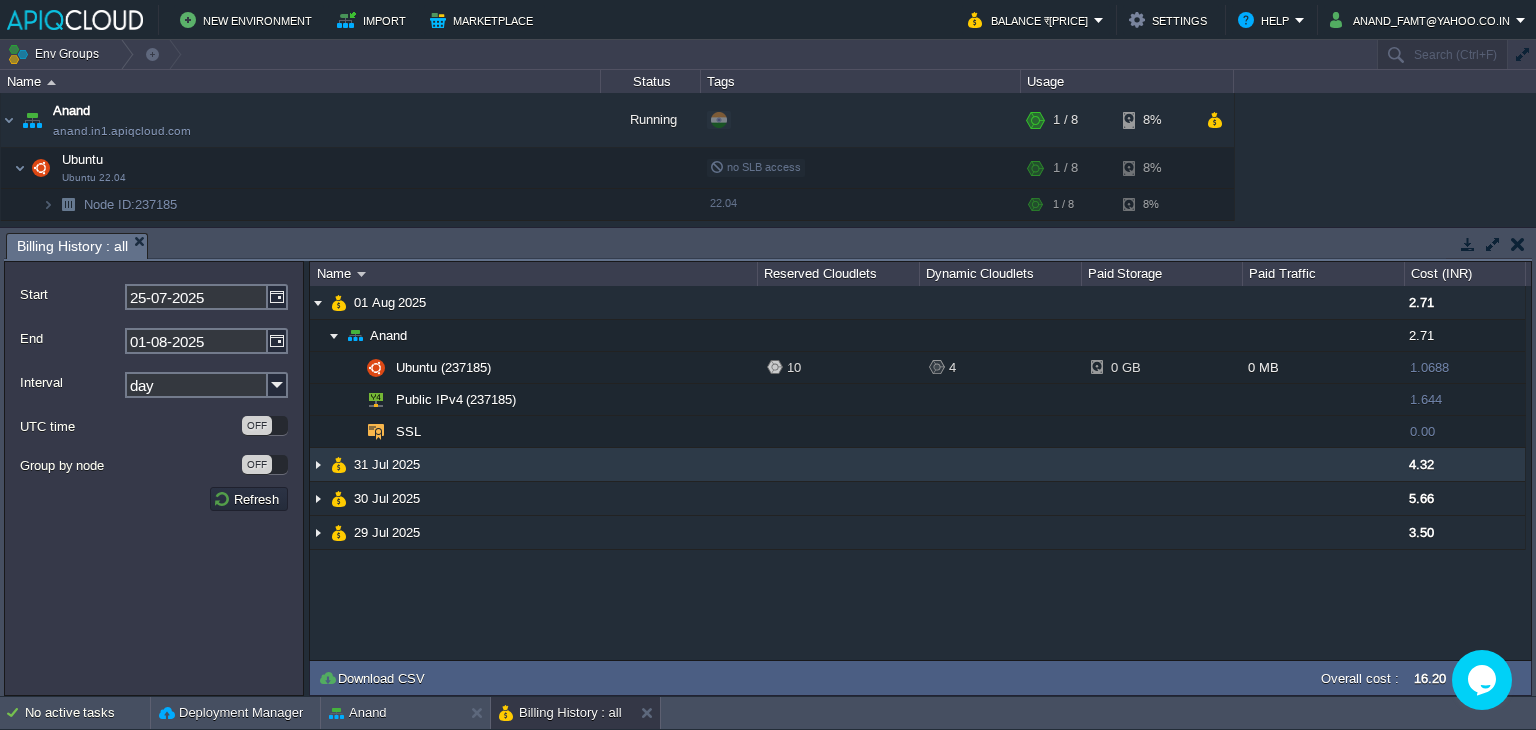 click at bounding box center (318, 464) 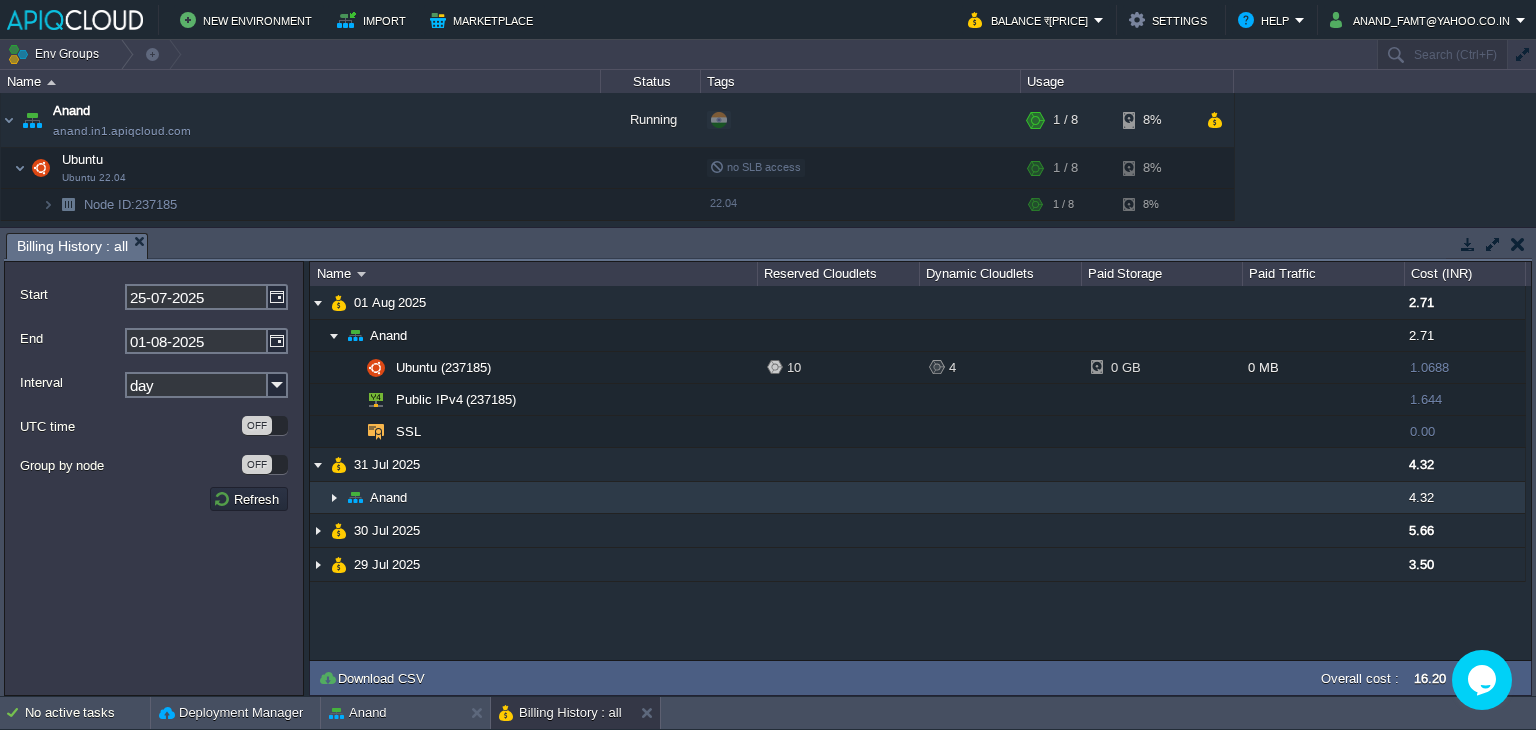 click at bounding box center (334, 497) 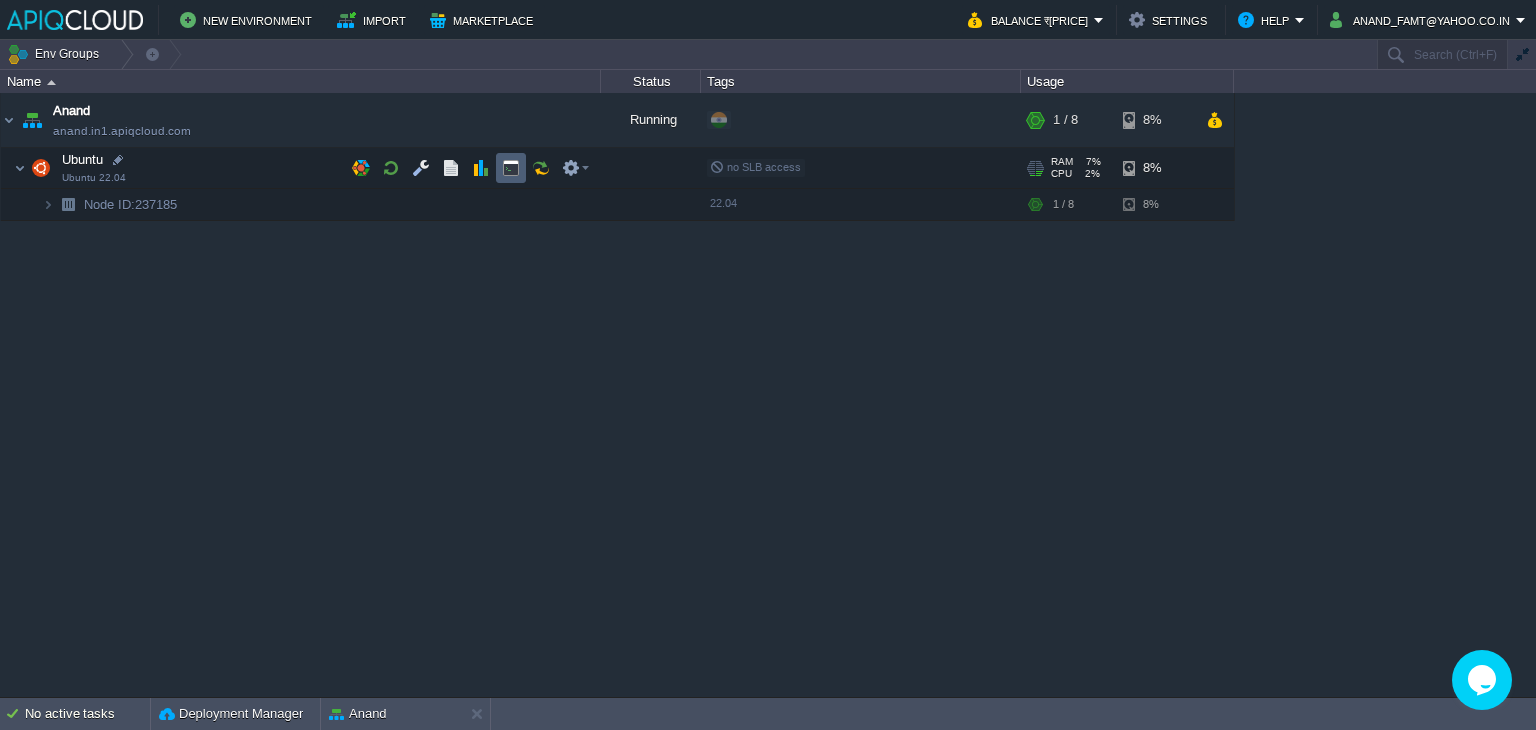 click at bounding box center (511, 168) 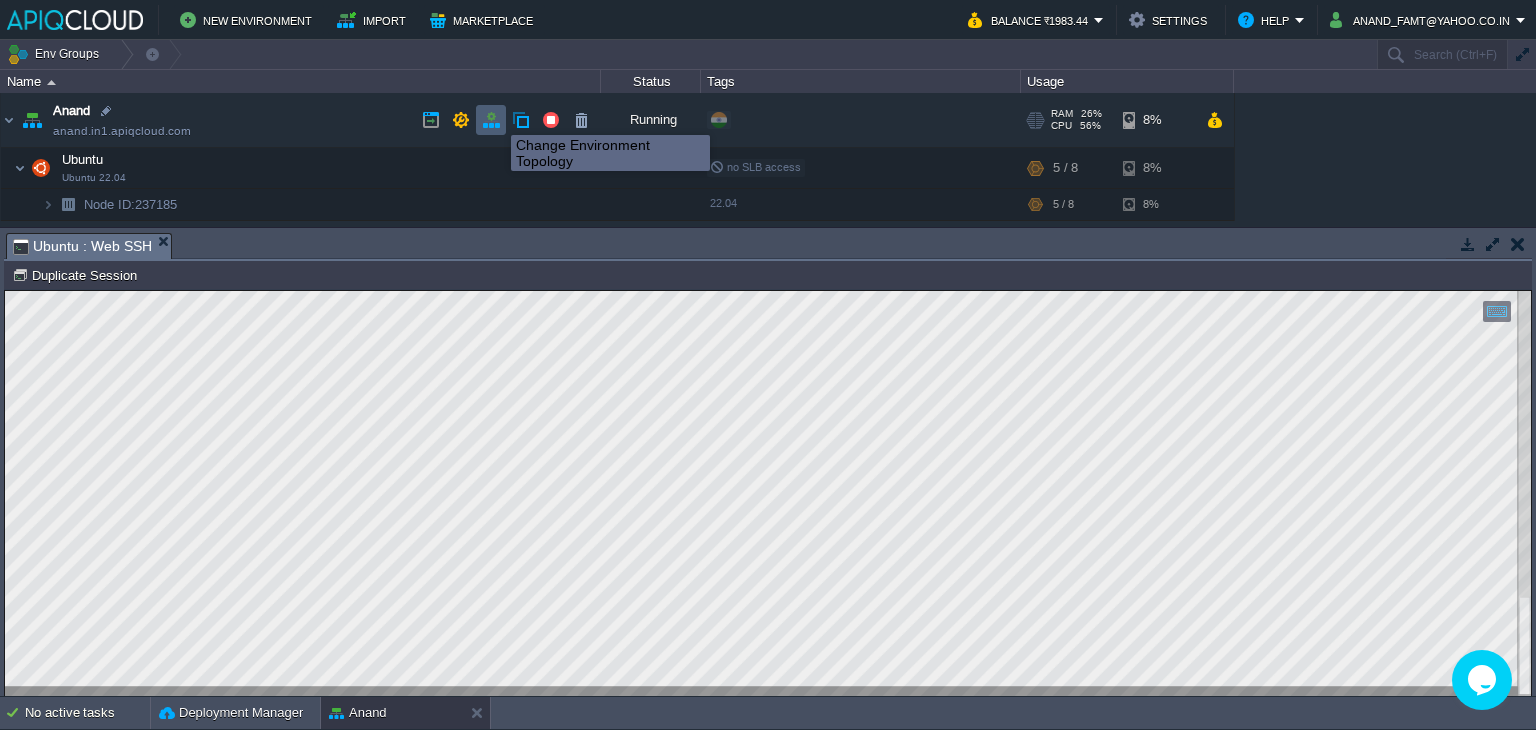 click at bounding box center [491, 120] 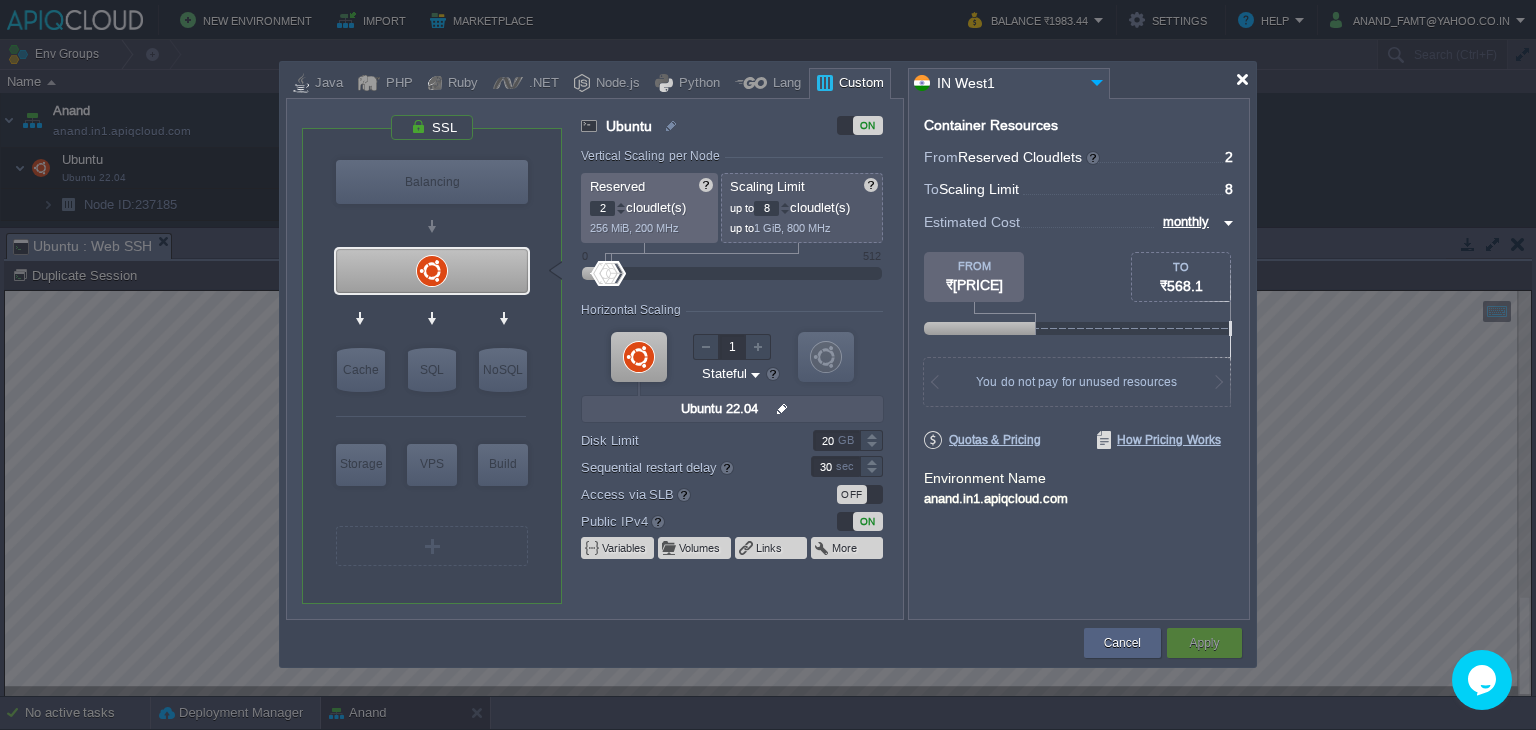 click at bounding box center (1242, 79) 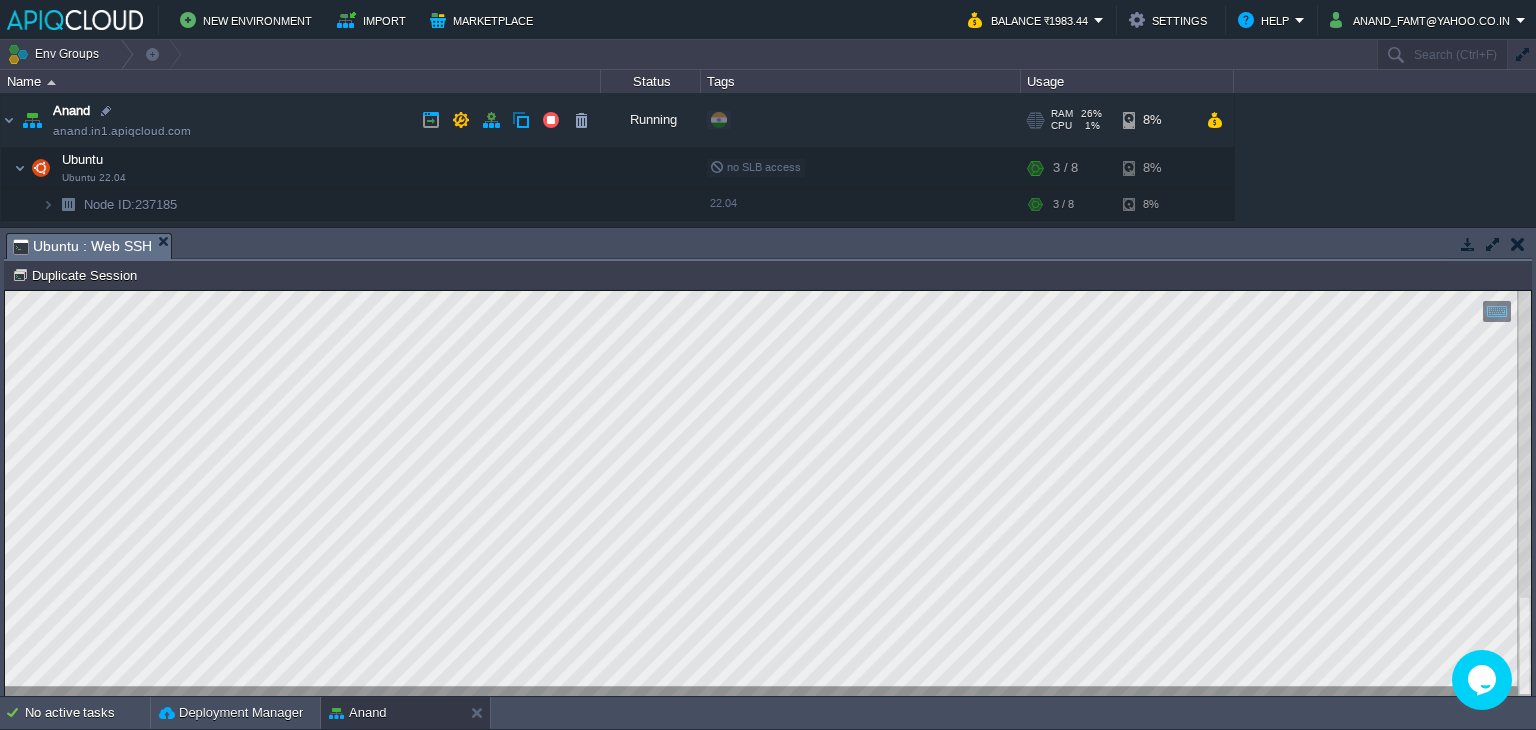 click on "CPU" at bounding box center (1061, 126) 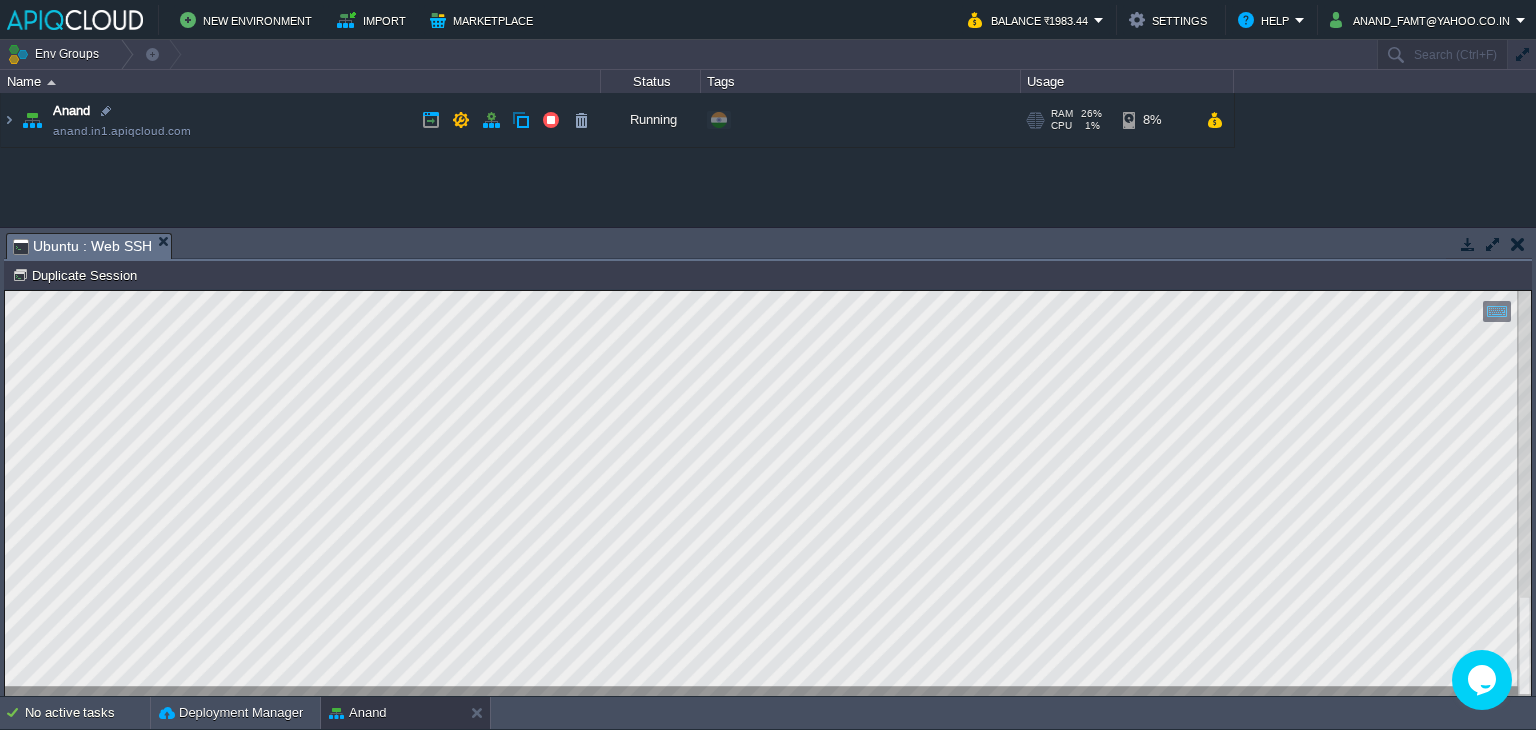 click on "CPU" at bounding box center [1061, 126] 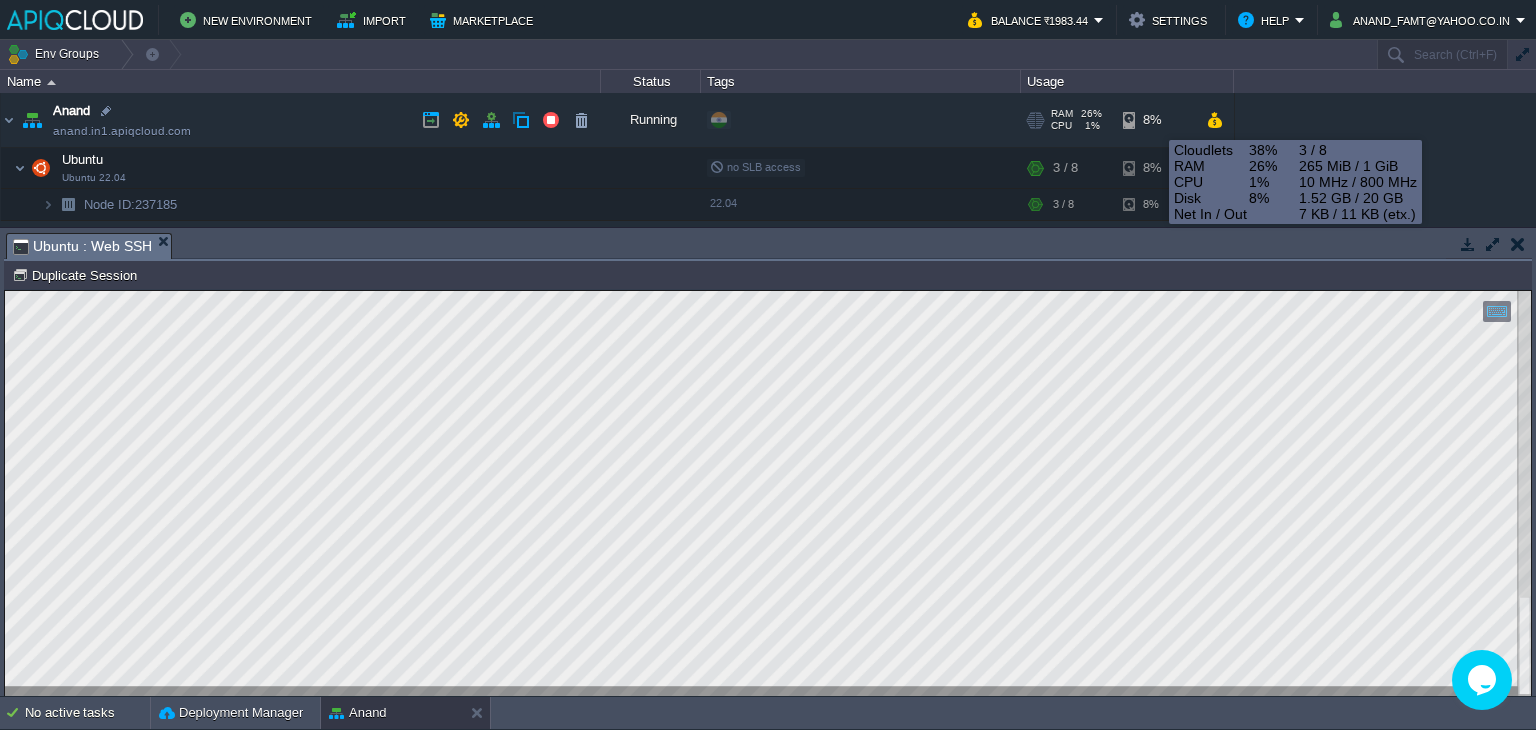 click on "8%" at bounding box center (1155, 120) 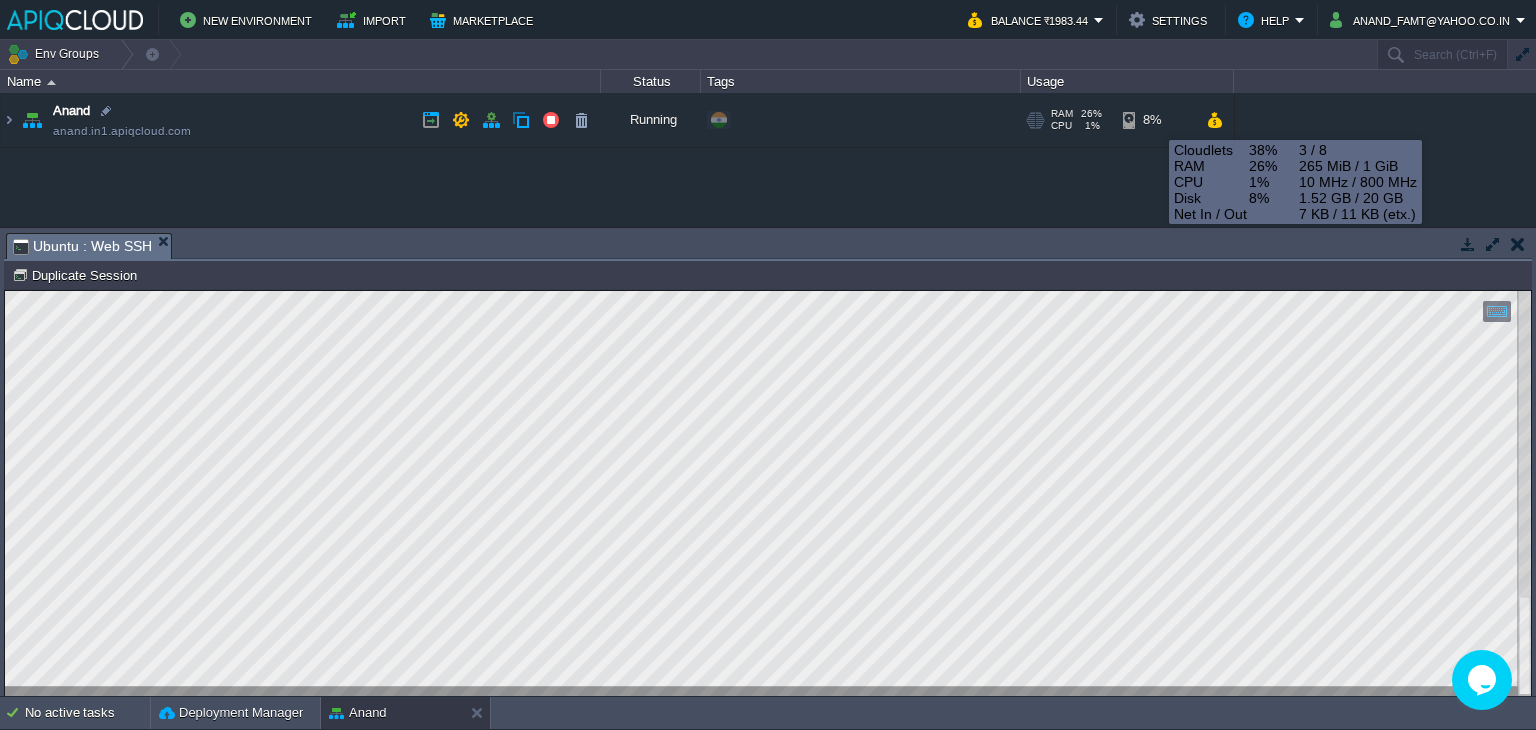 click on "8%" at bounding box center (1155, 120) 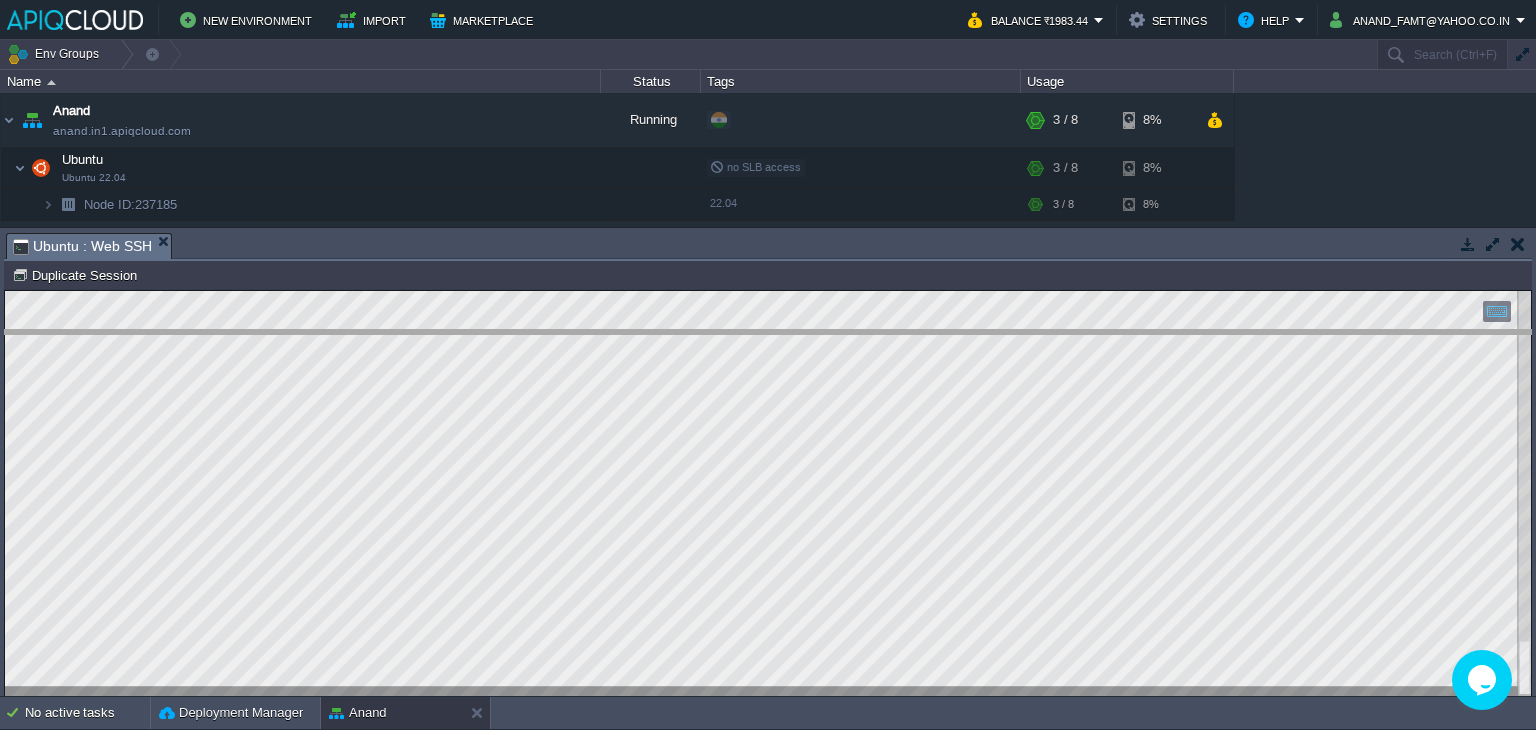 drag, startPoint x: 771, startPoint y: 239, endPoint x: 778, endPoint y: 336, distance: 97.25225 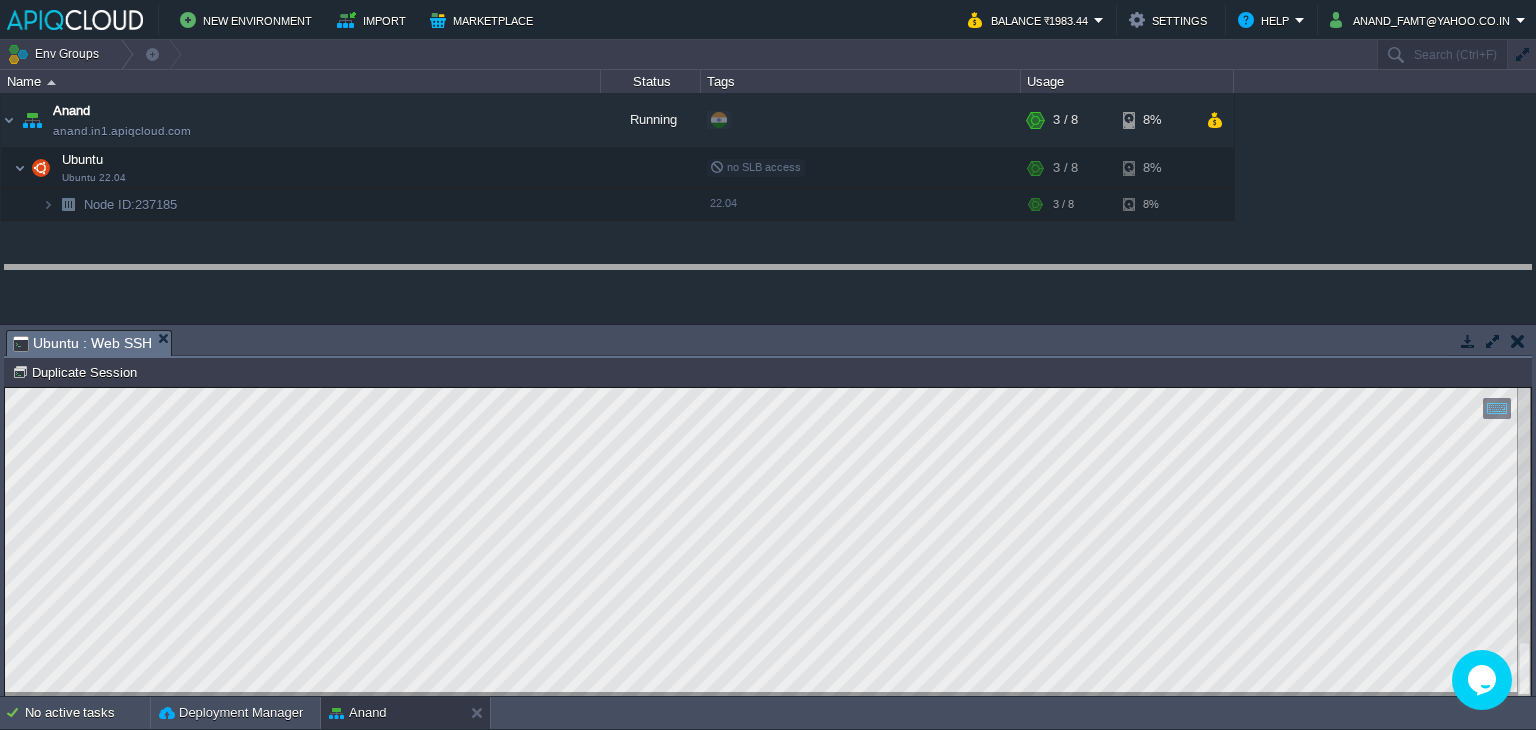 drag, startPoint x: 778, startPoint y: 336, endPoint x: 779, endPoint y: 272, distance: 64.00781 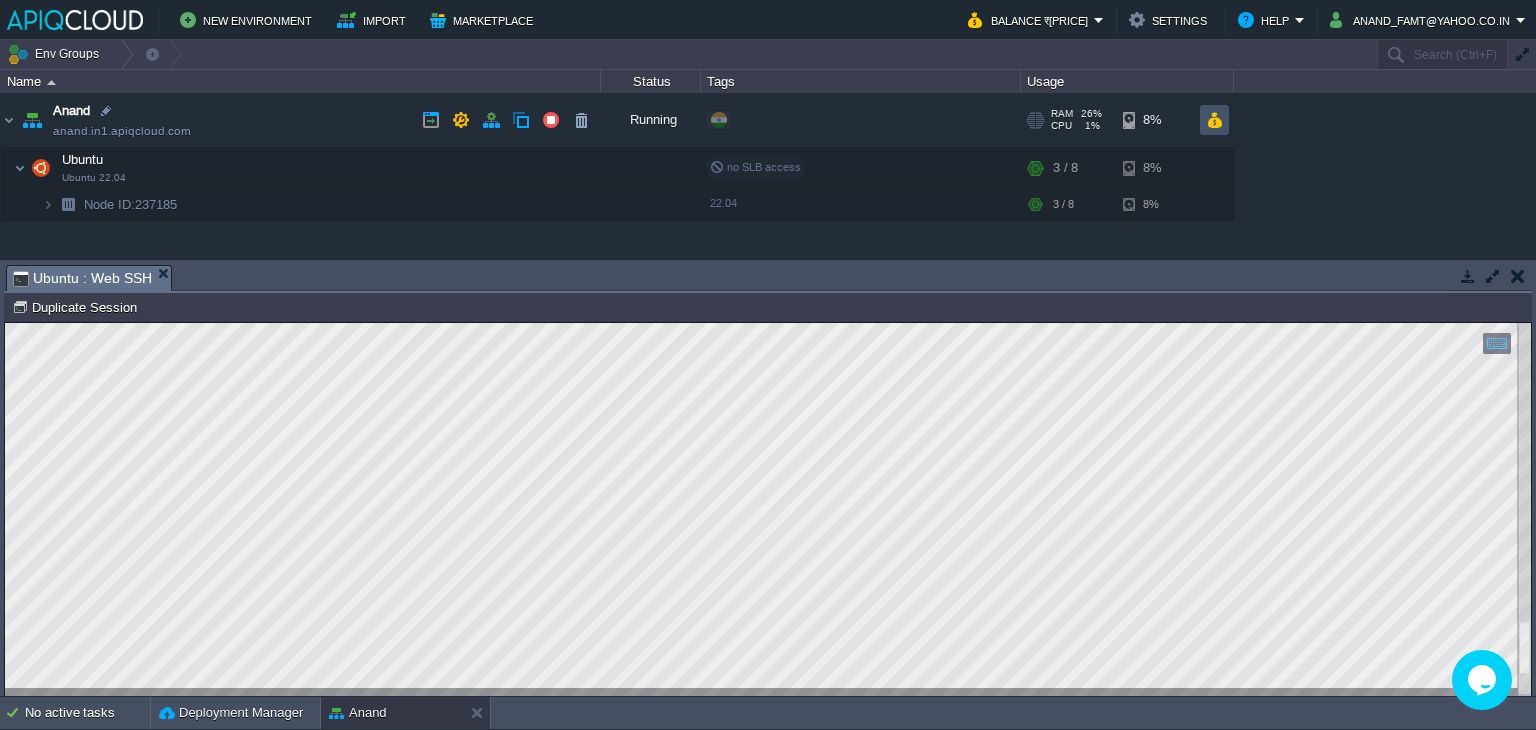 click at bounding box center (1214, 120) 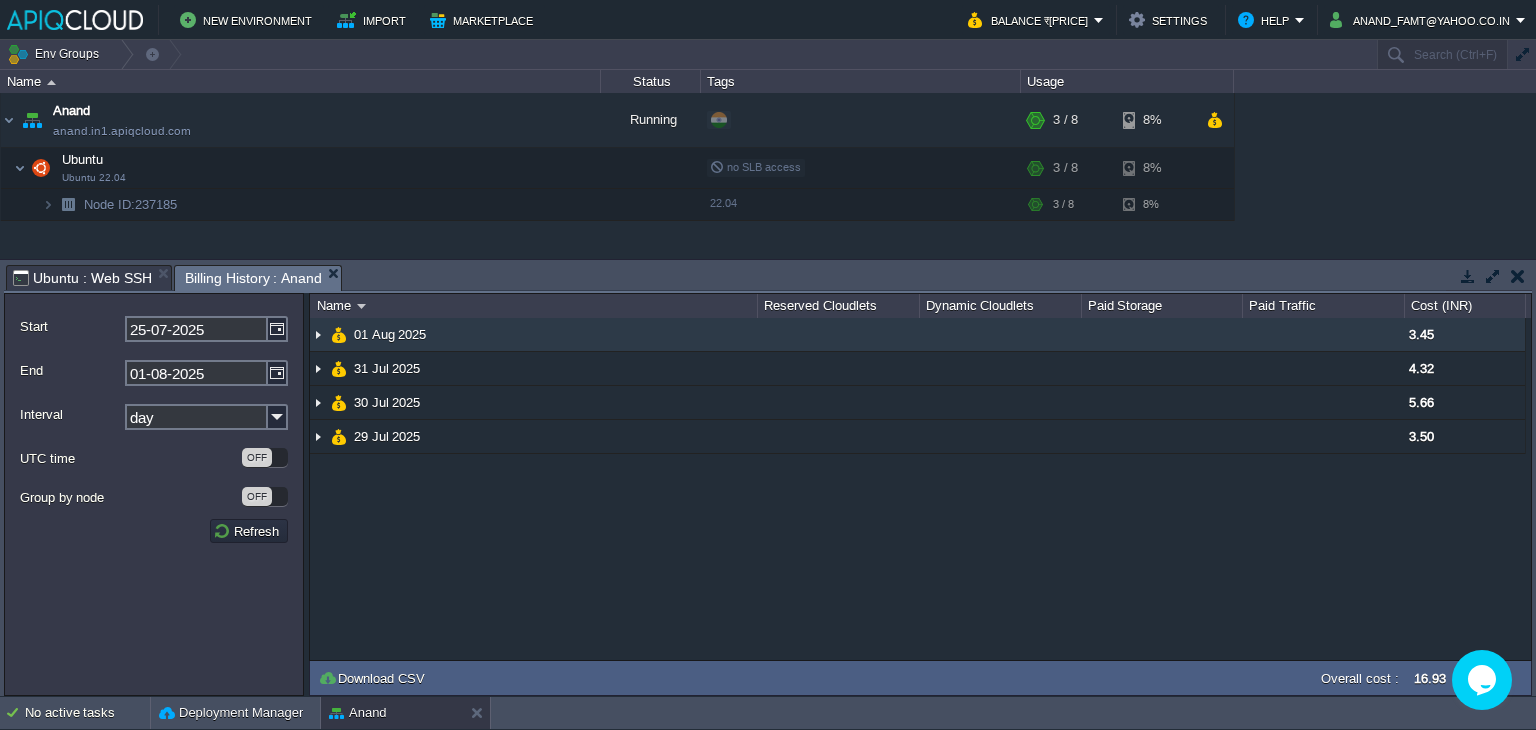 click at bounding box center [318, 334] 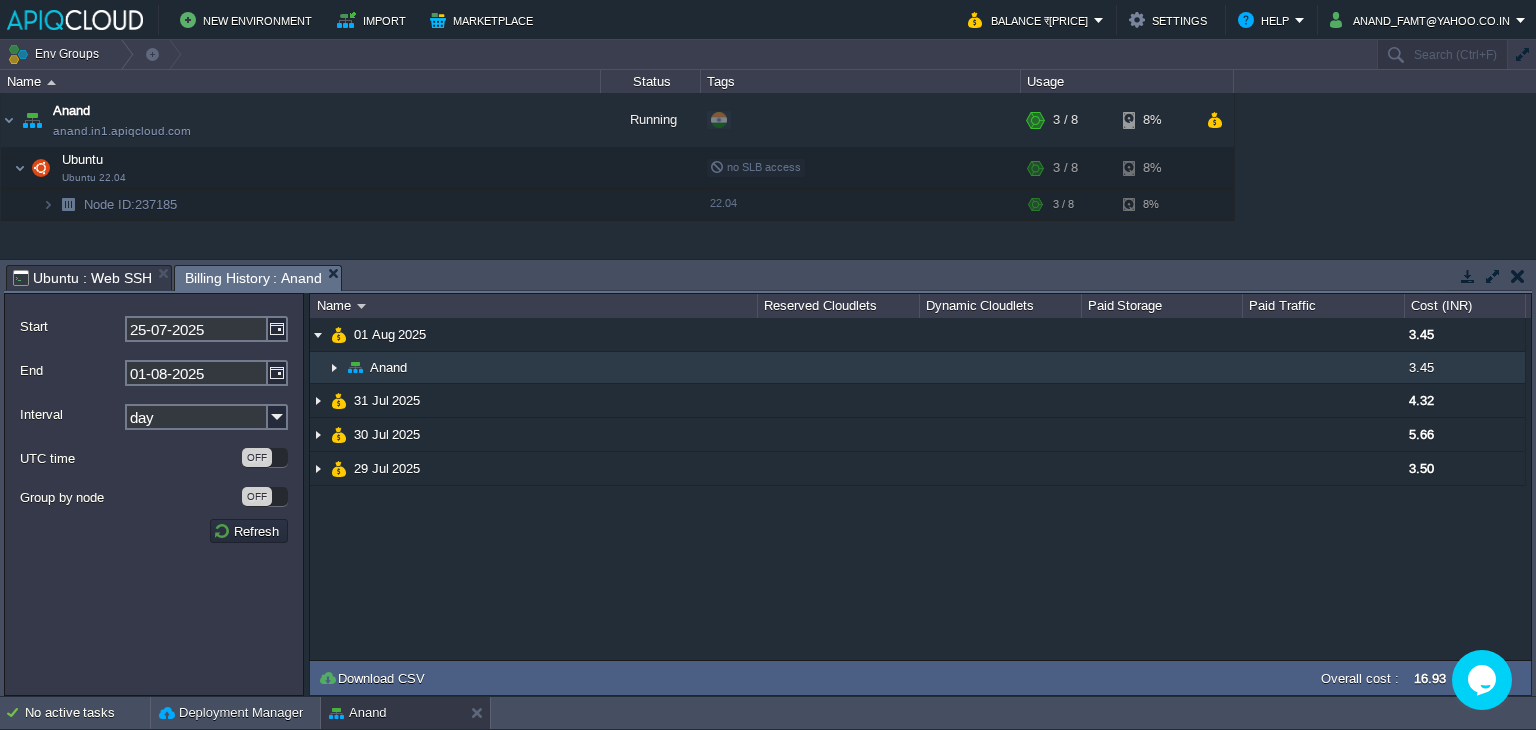 click at bounding box center (334, 367) 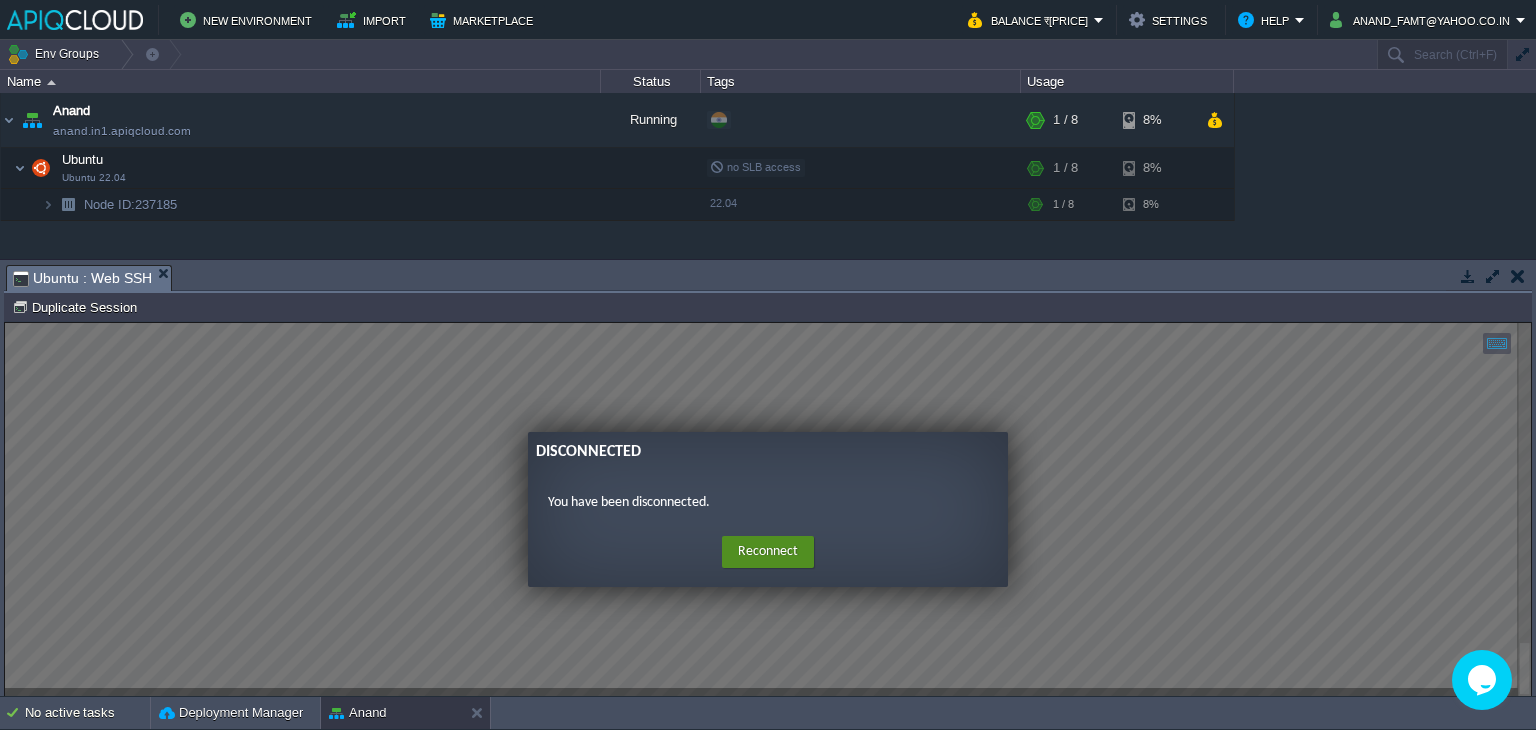 click on "Reconnect" at bounding box center [768, 552] 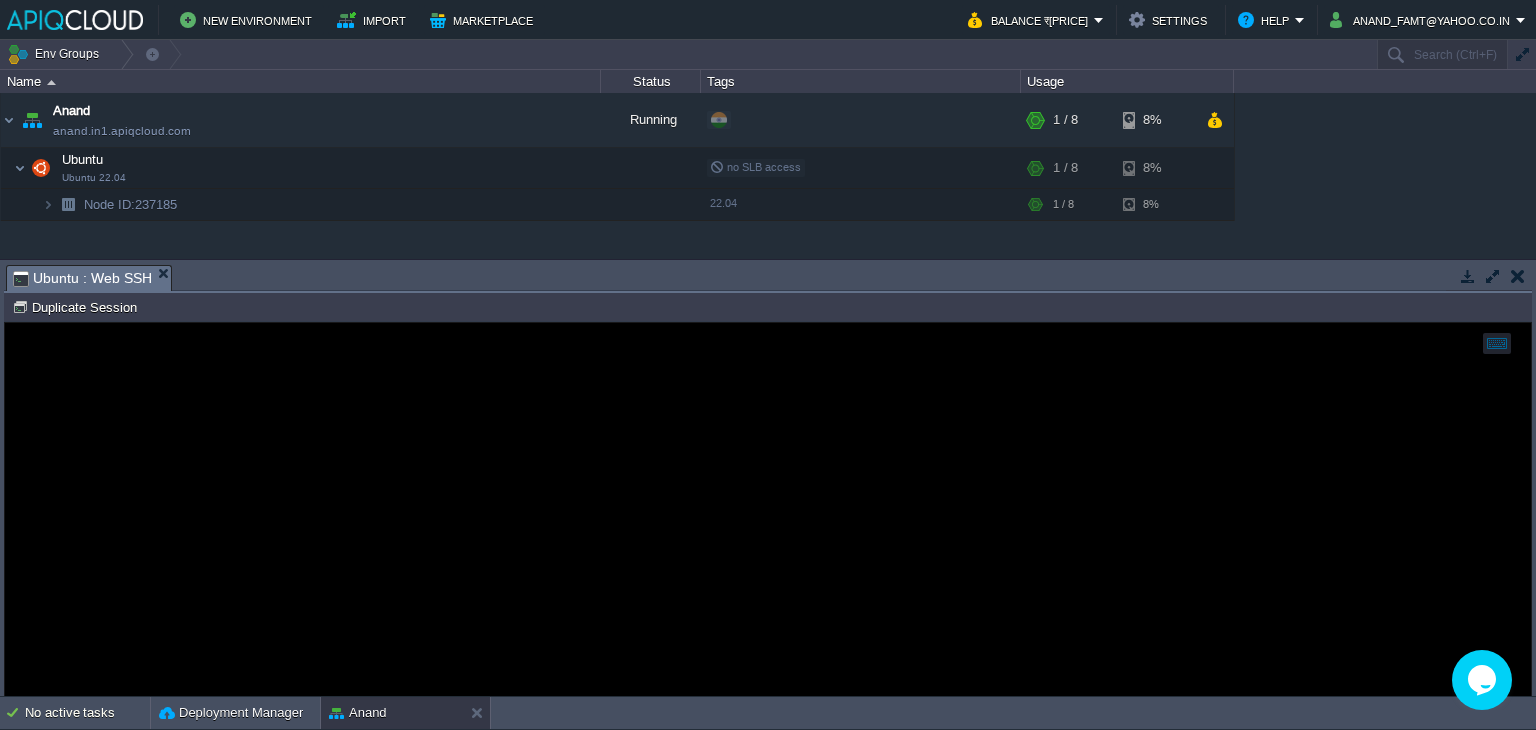 click at bounding box center (1518, 276) 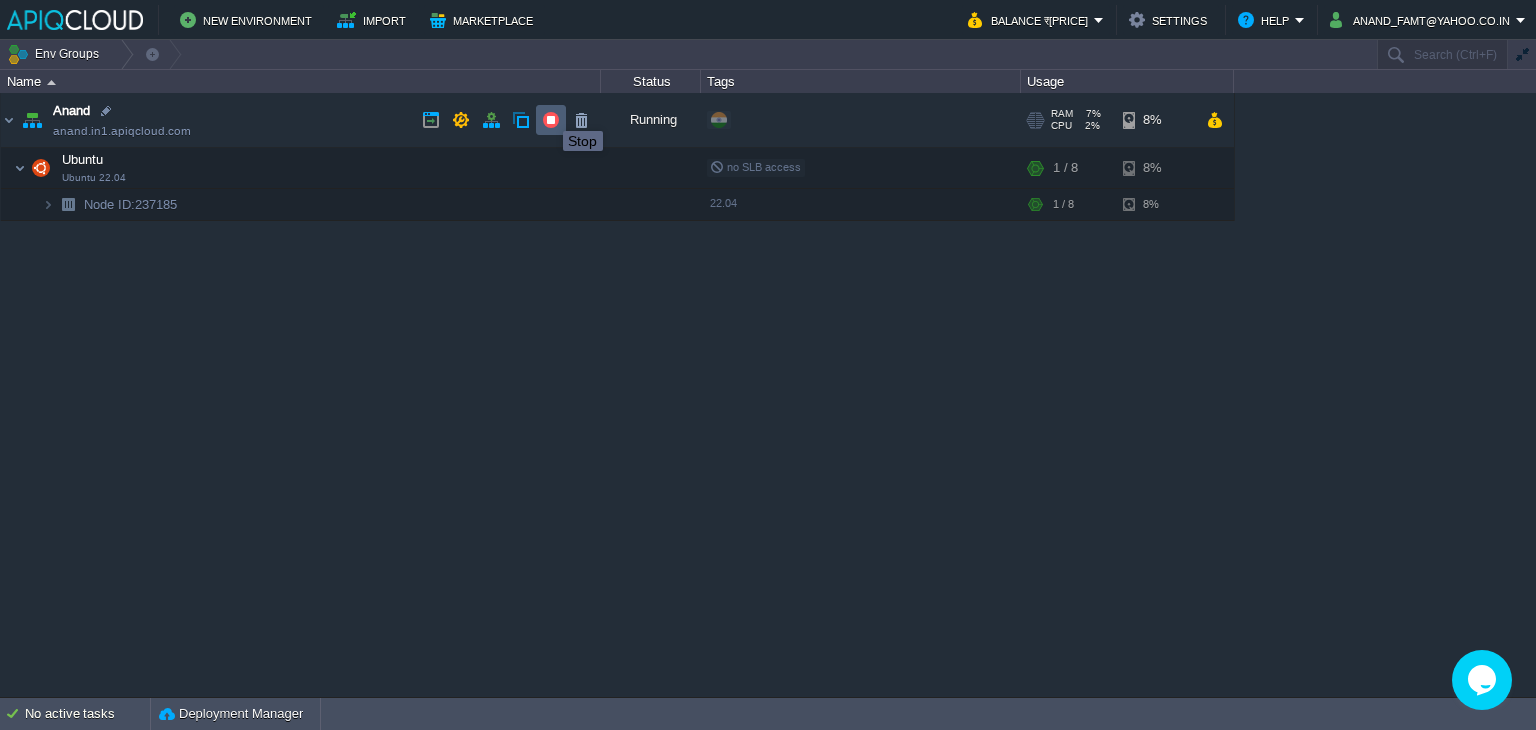 click at bounding box center [551, 120] 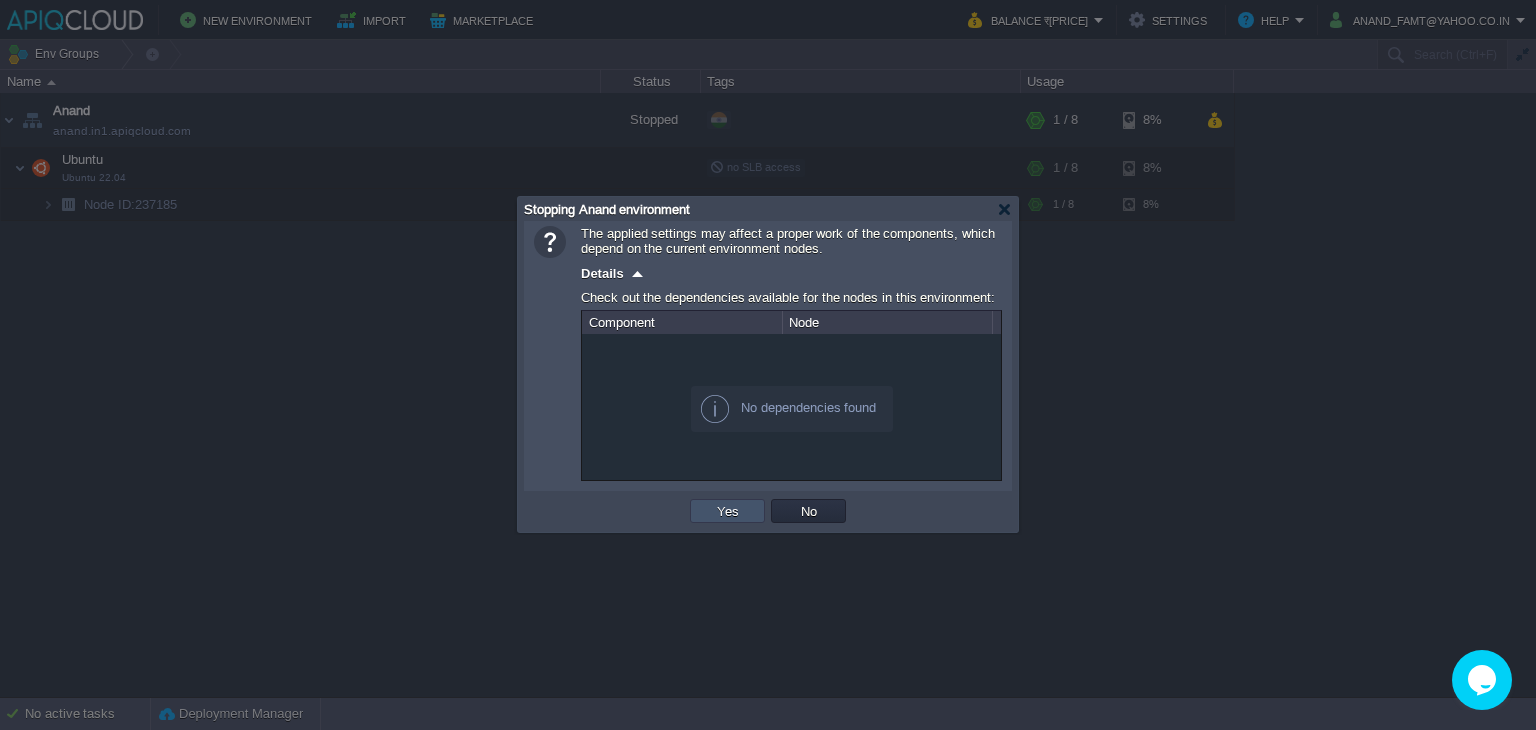 click on "Yes" at bounding box center (728, 511) 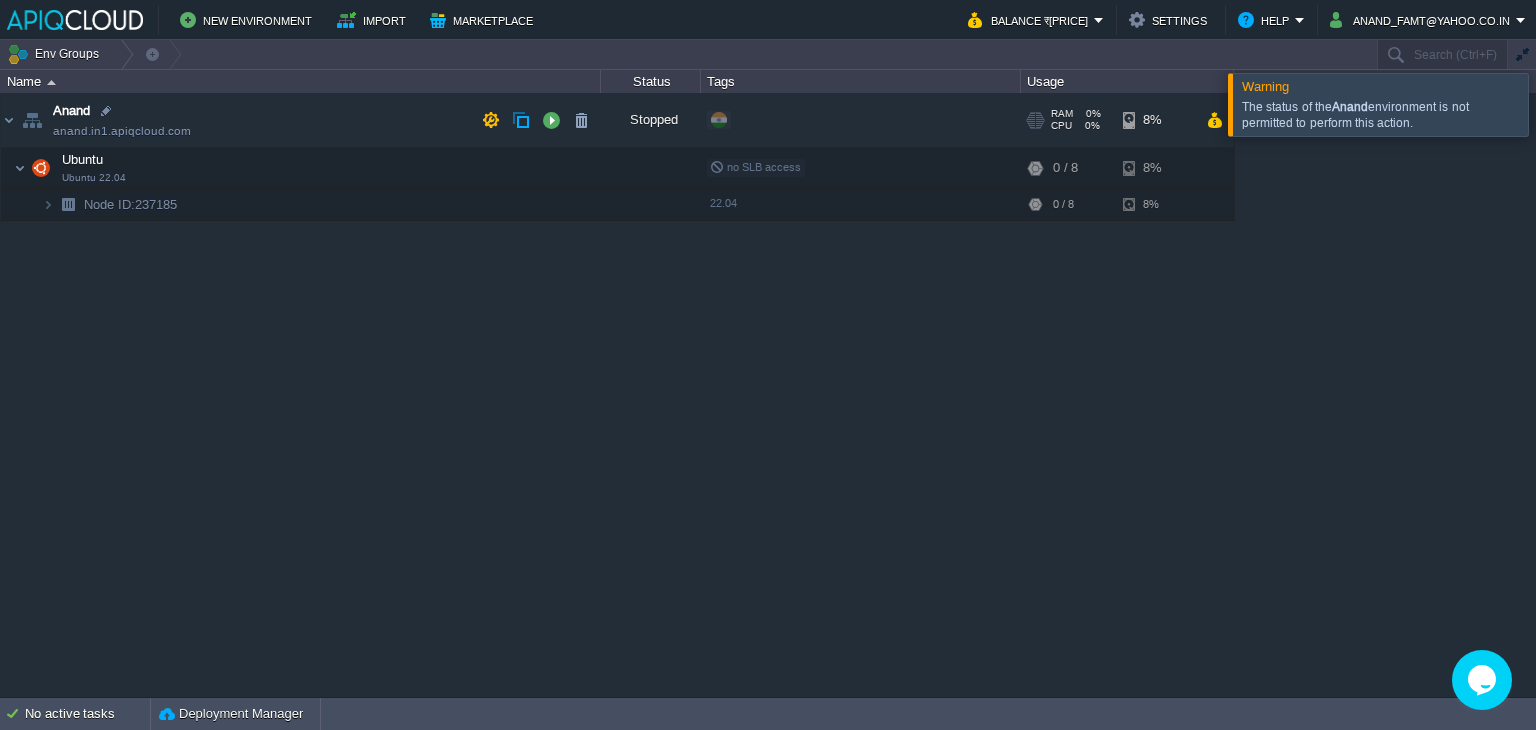 click on "CPU" at bounding box center [1061, 126] 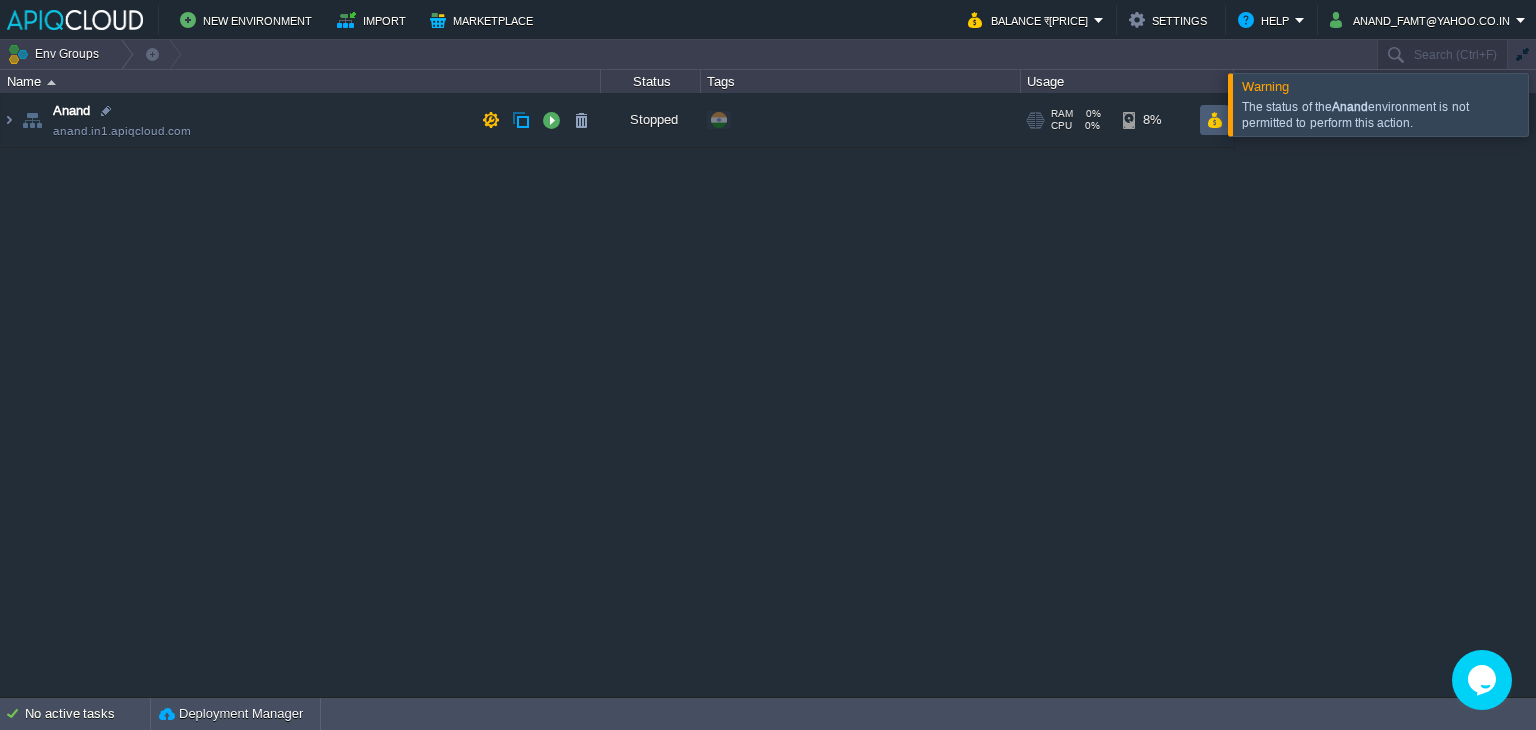 click at bounding box center (1214, 120) 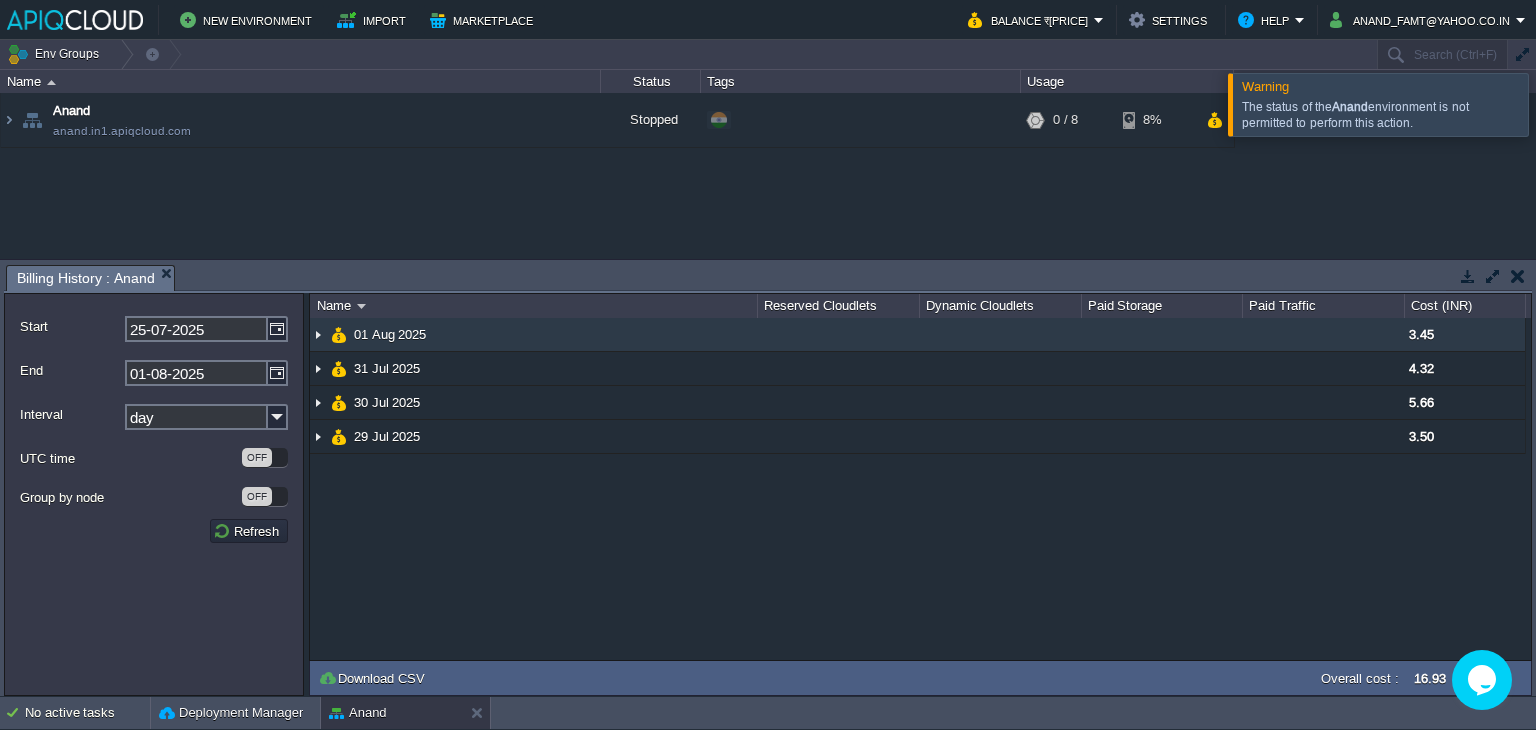 click at bounding box center [318, 334] 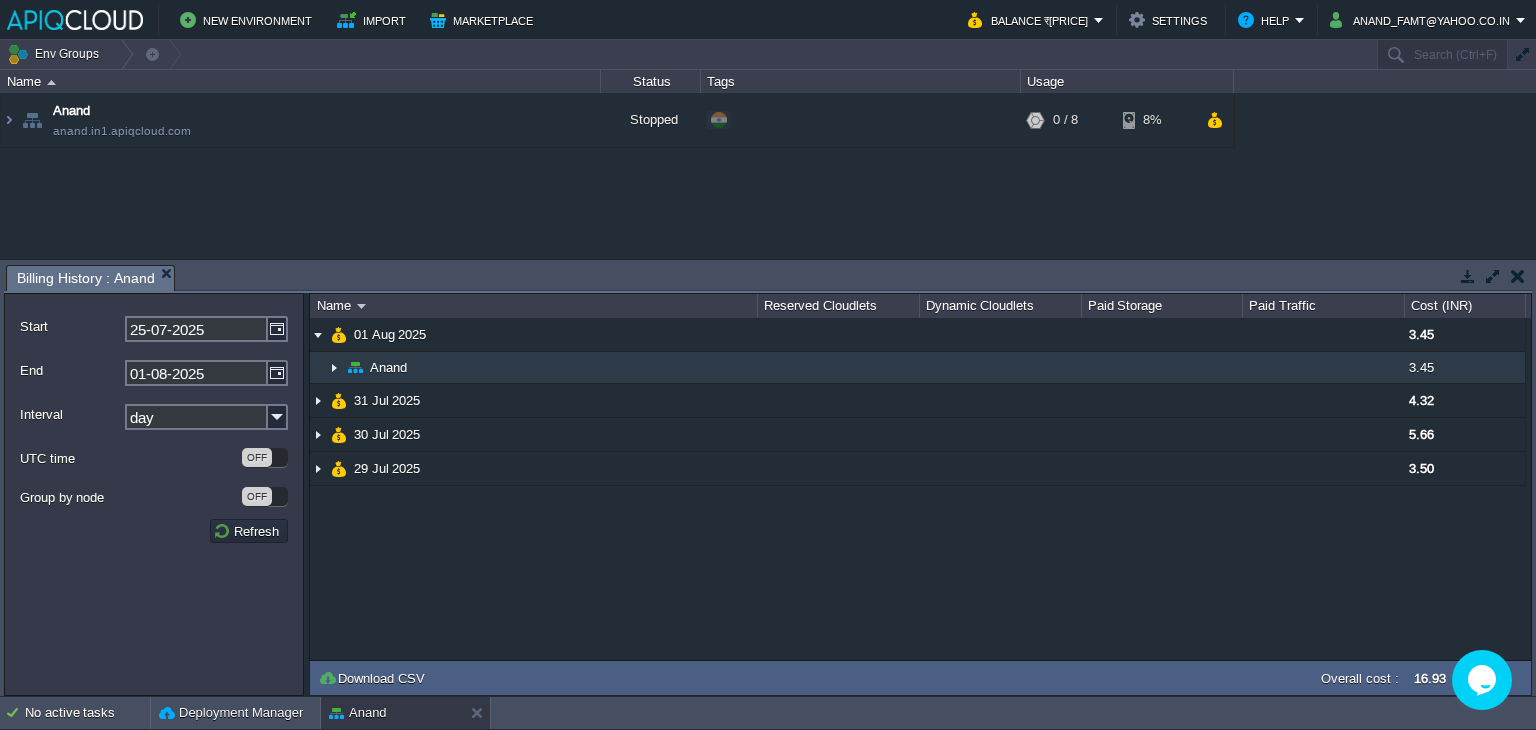 click at bounding box center [334, 367] 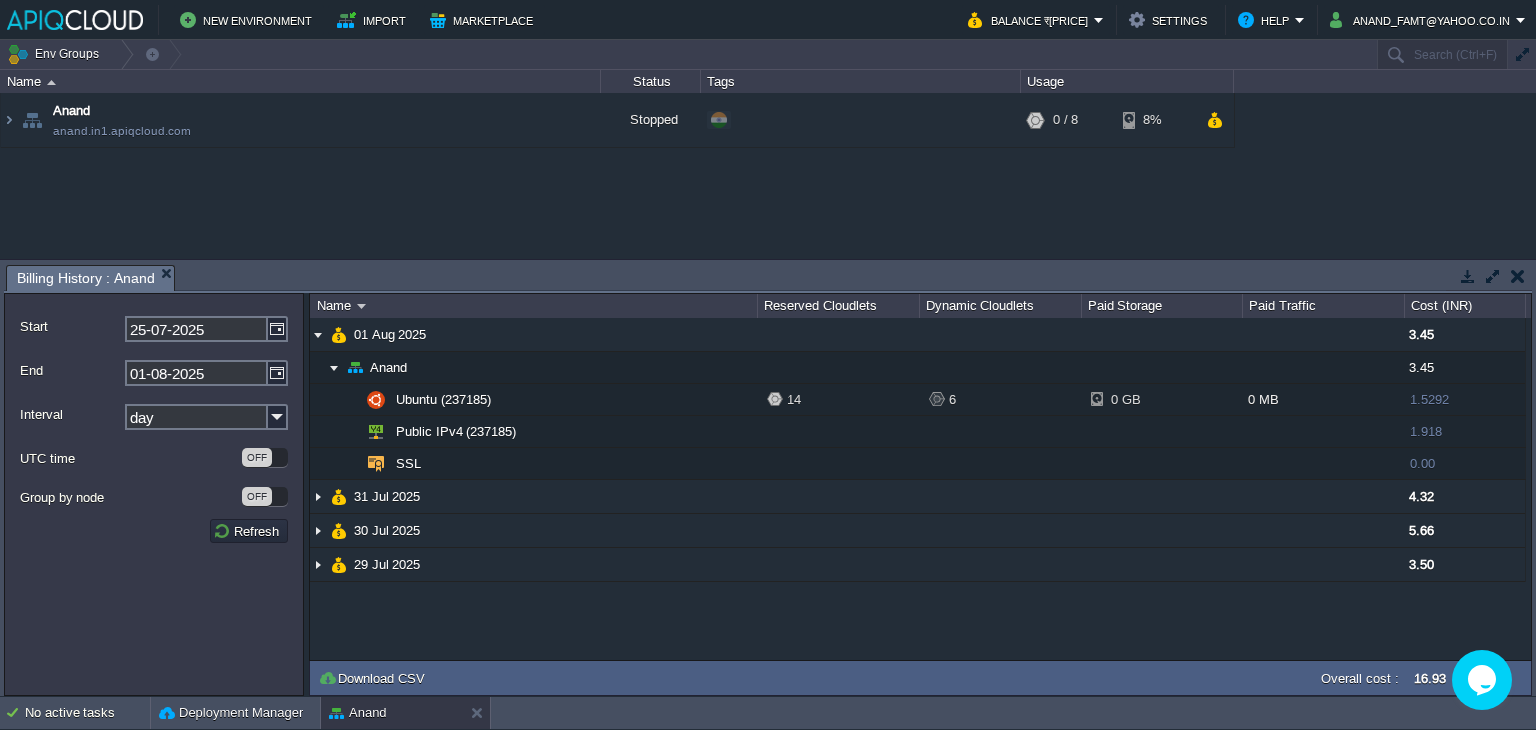 click on "Anand anand.in1.apiqcloud.com Stopped                                 + Add to Env Group                                                                                                                                                            RAM                 0%                                         CPU                 0%                             0 / 8                    8%       Ubuntu Ubuntu 22.04                                                         no SLB access                                                                                                                                                                                   RAM                 0%                                         CPU                 0%                             0 / 8                    8%     Node ID:  237185                                                22.04" at bounding box center [768, 176] 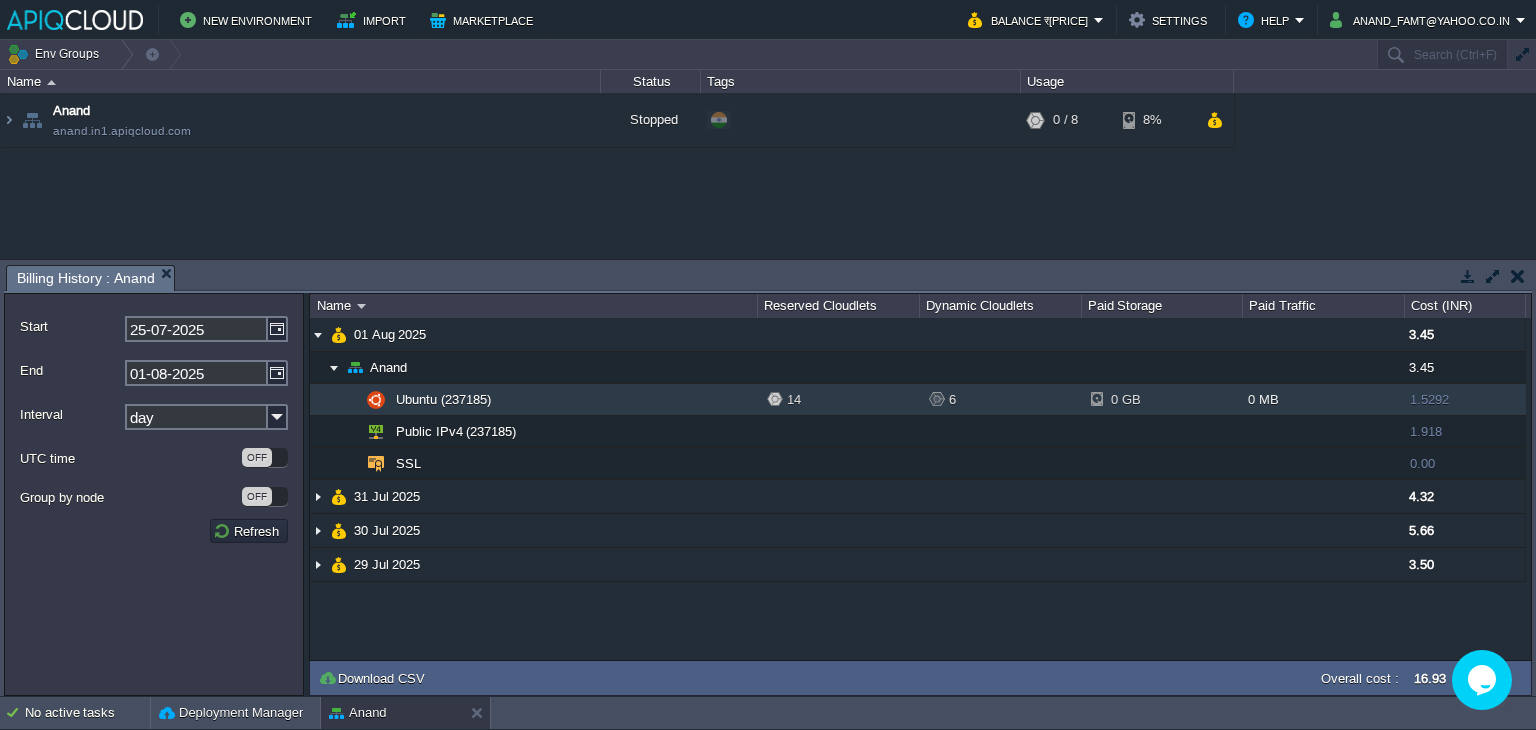 click on "6" at bounding box center (1005, 399) 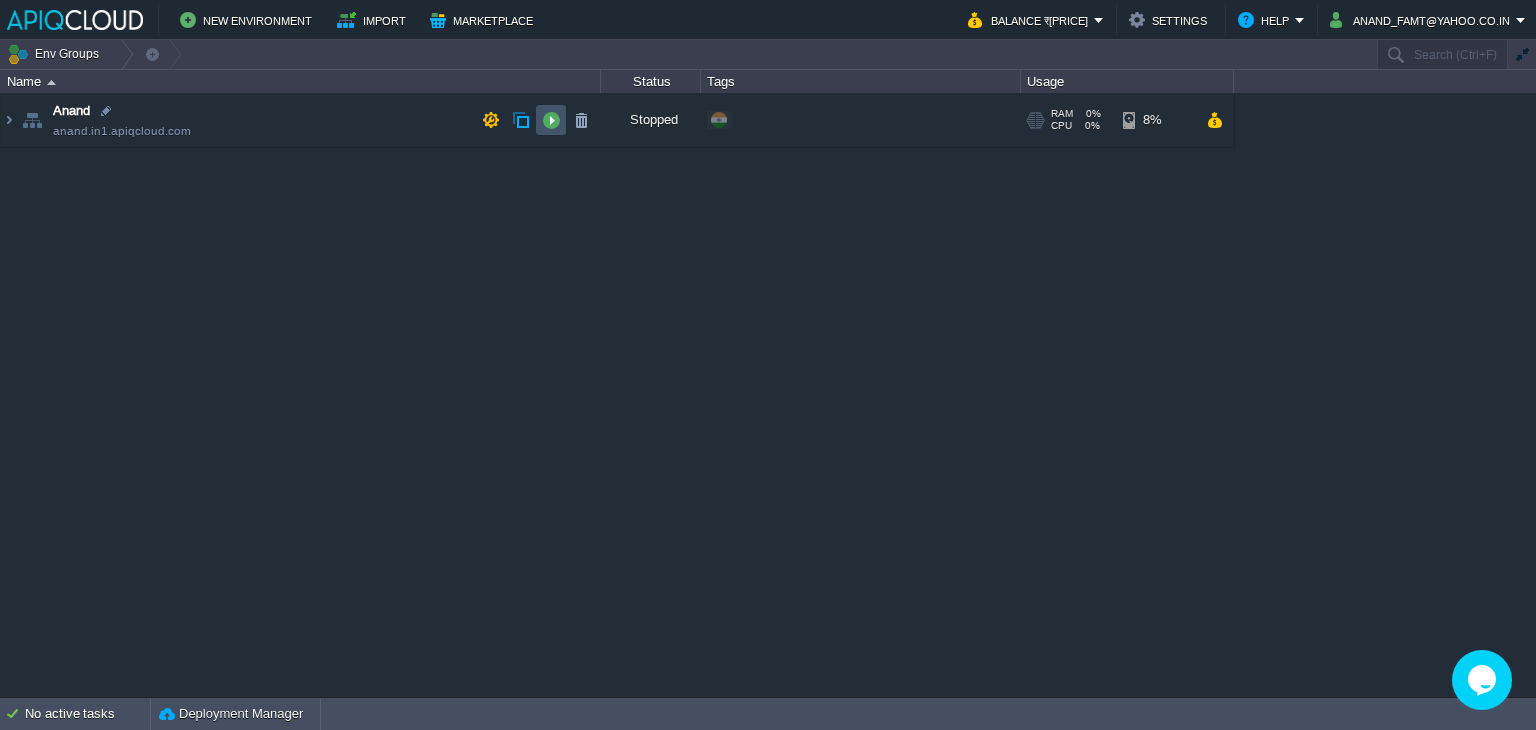 click at bounding box center (551, 120) 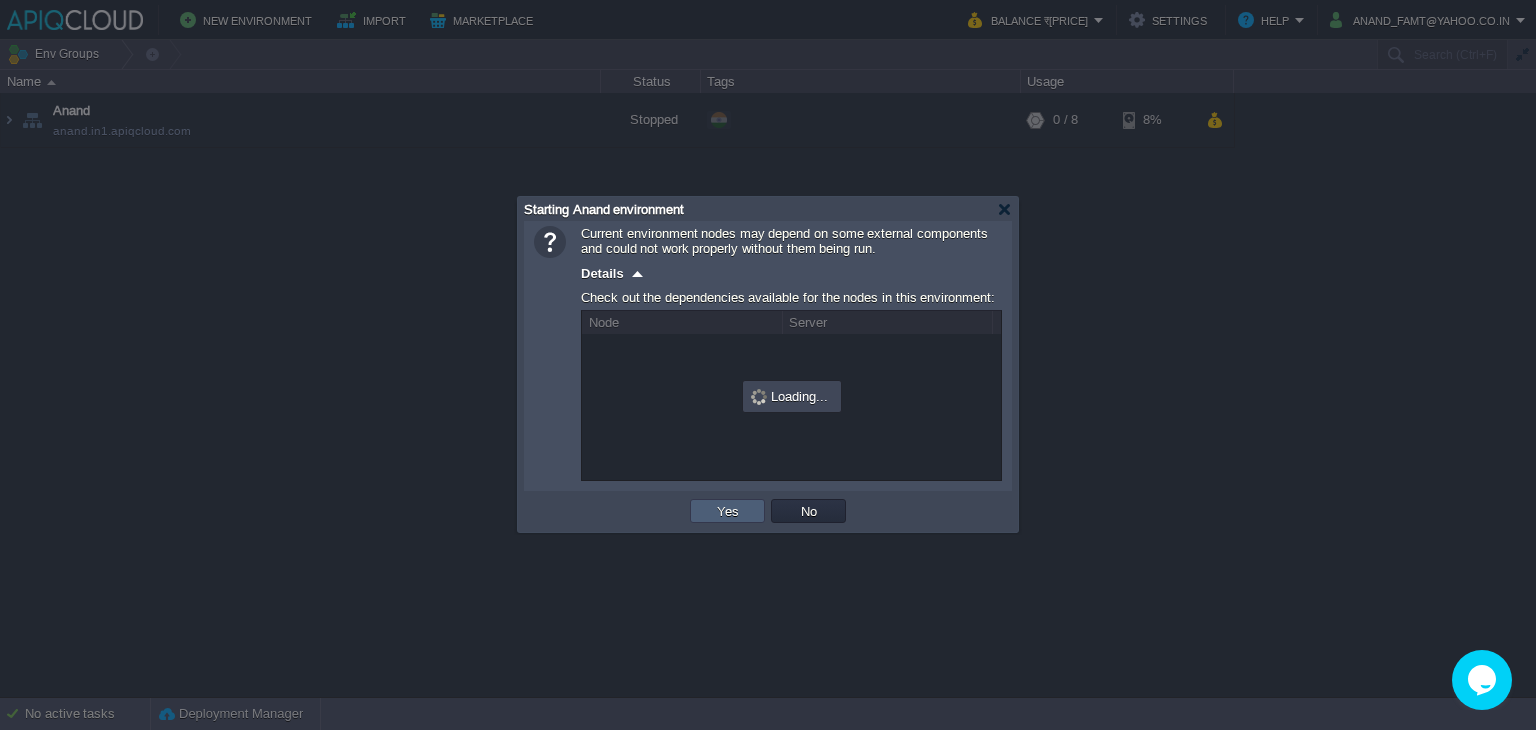 click on "Yes" at bounding box center [728, 511] 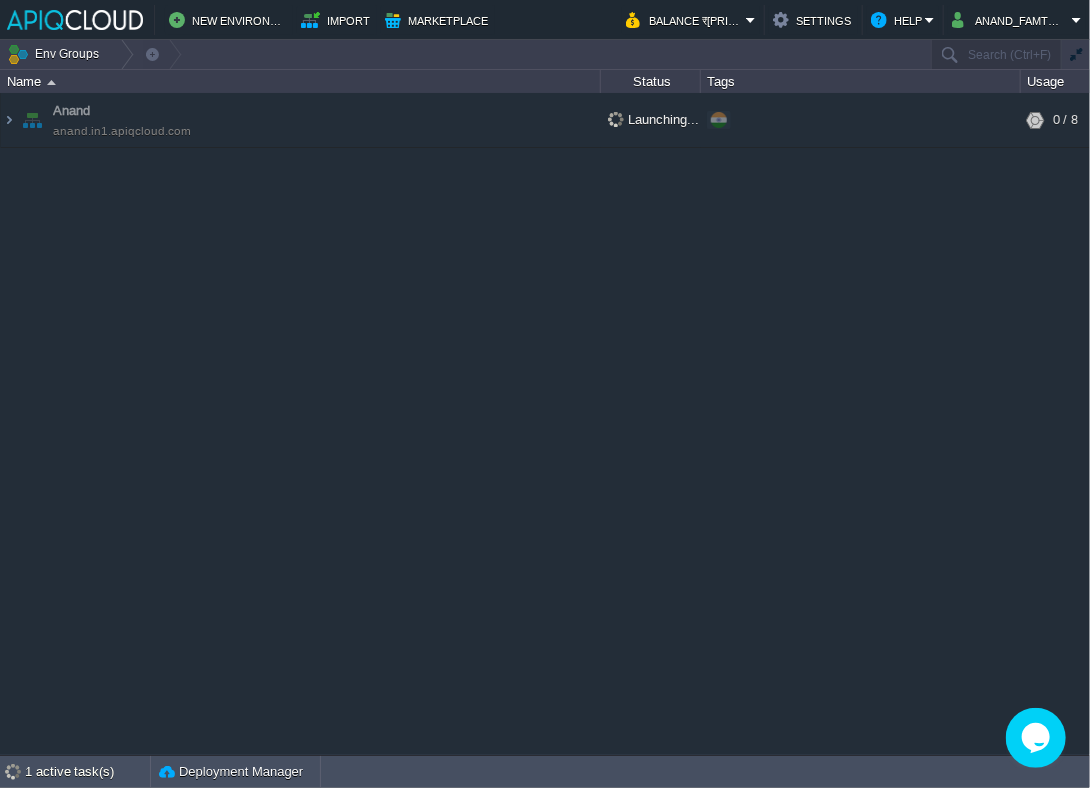 click on "Anand anand.in1.apiqcloud.com Launching                                 + Add to Env Group                                                                                                                                                            RAM                 0%                                         CPU                 0%                             0 / 8                    8%       Ubuntu Ubuntu 22.04                                                         no SLB access                                                                                                                                                                                   RAM                 0%                                         CPU                 0%                             0 / 8                    8%     Node ID:  237185                                                22.04                                                                                                                                        RAM" at bounding box center (545, 424) 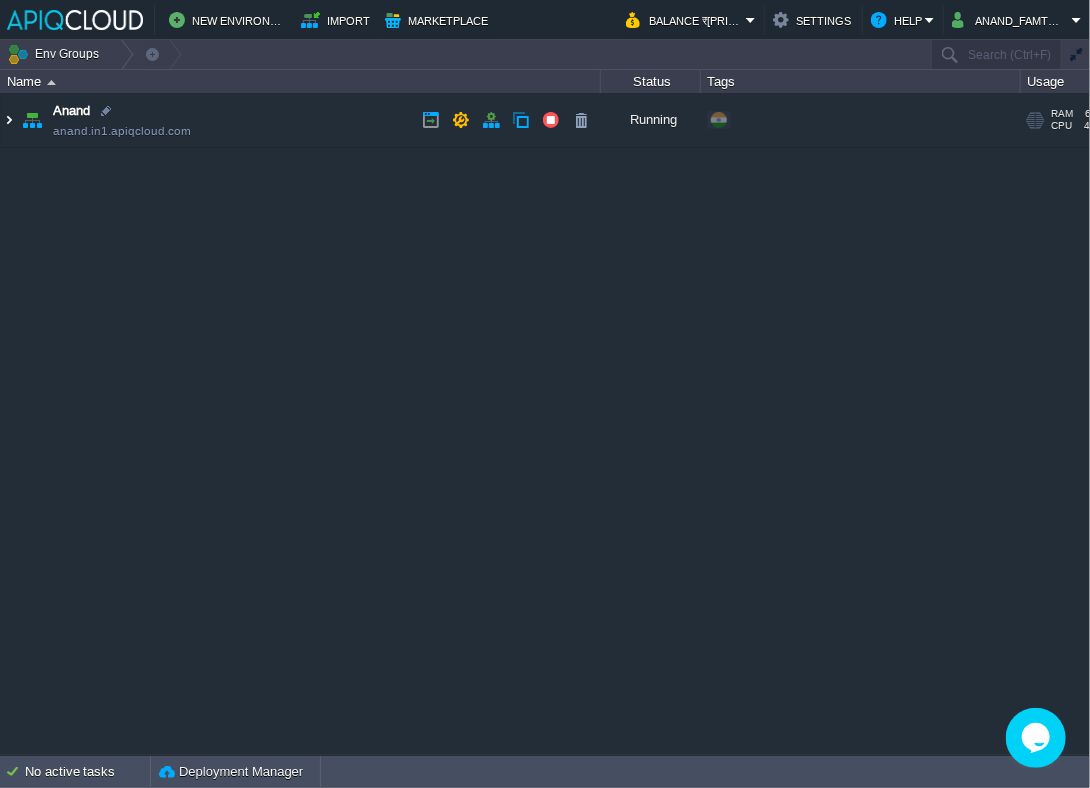 click at bounding box center (9, 120) 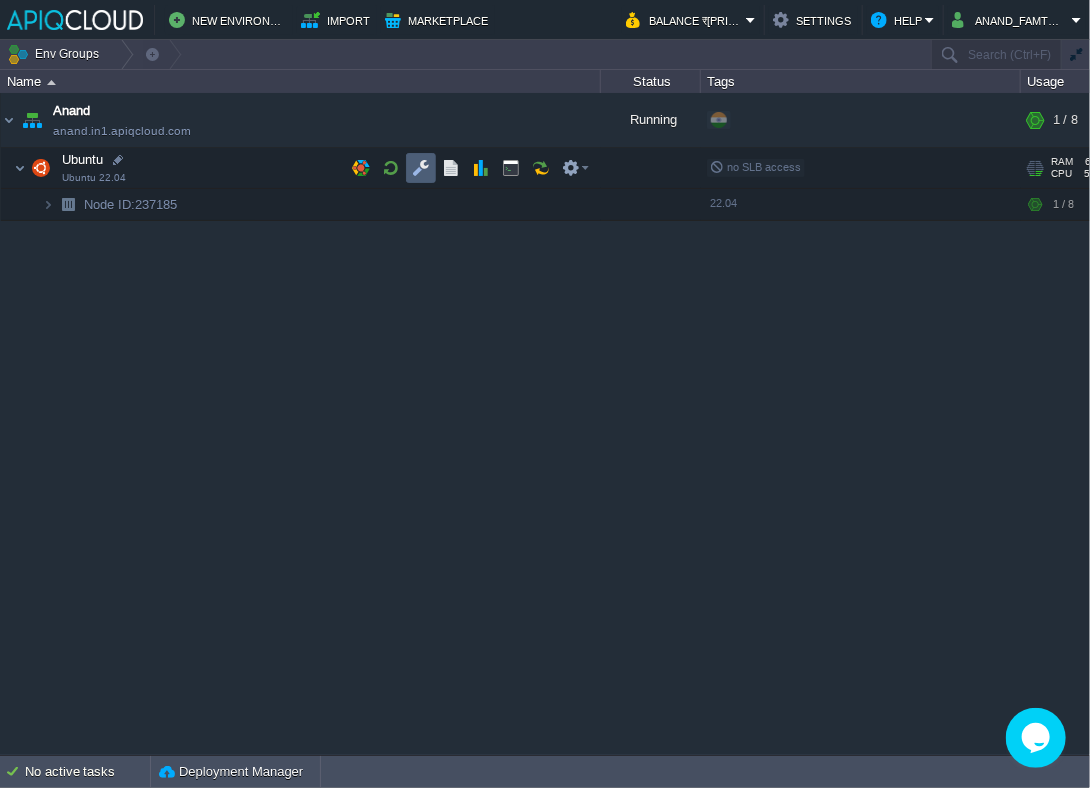 click at bounding box center (421, 168) 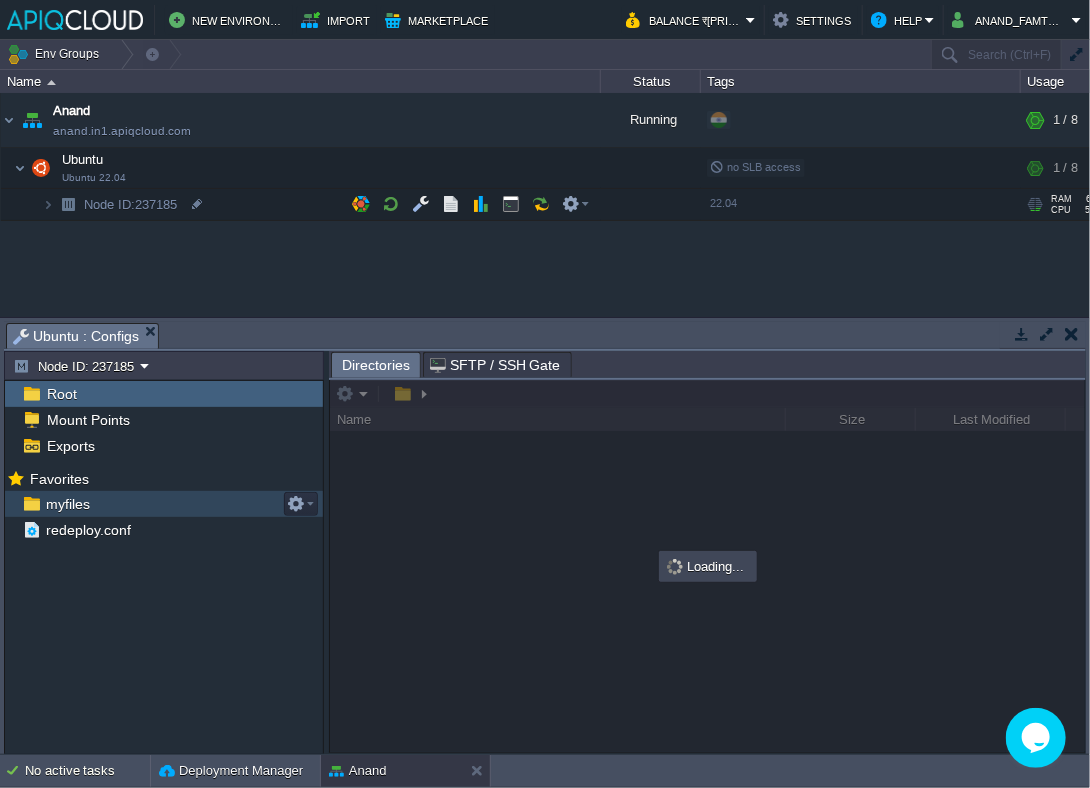 click on "myfiles" at bounding box center (67, 504) 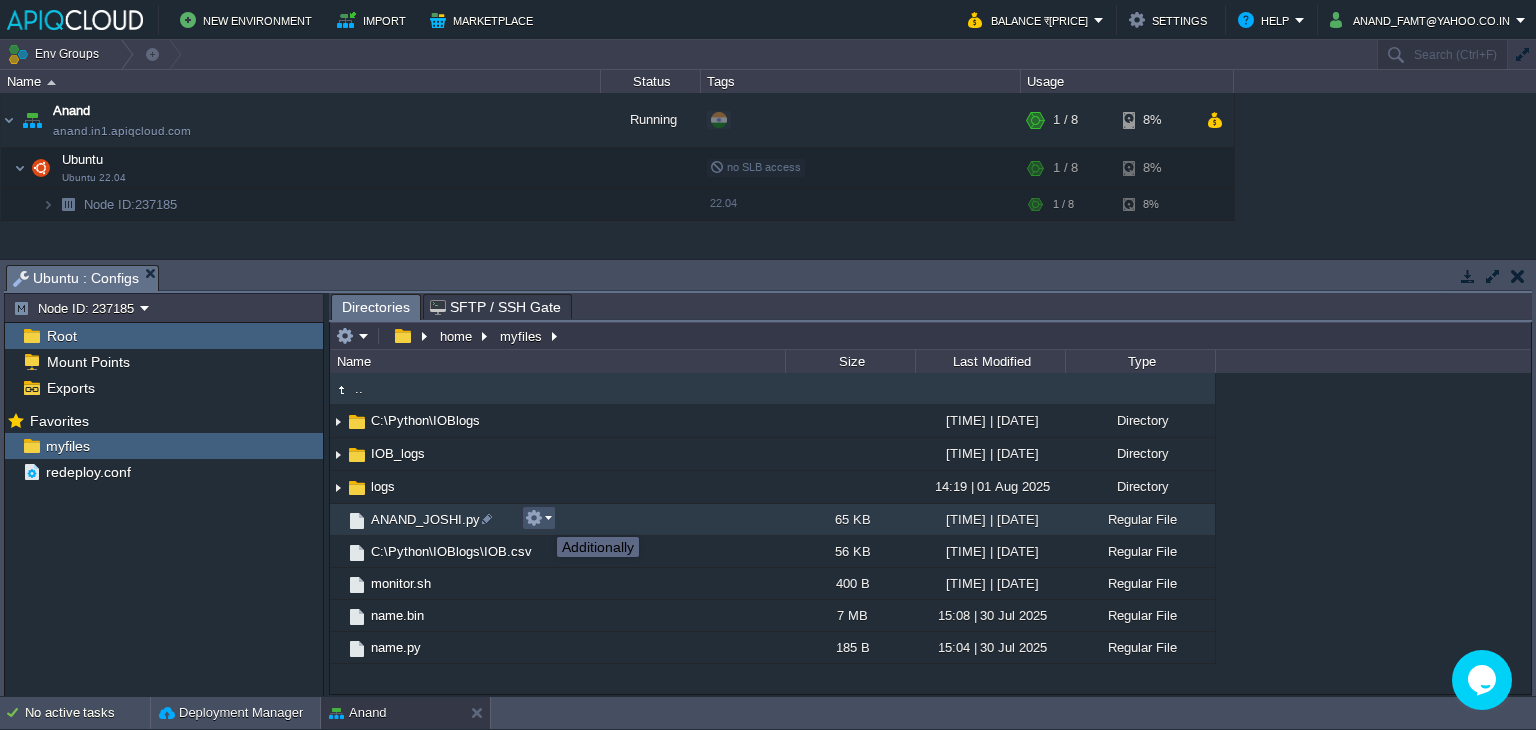 click at bounding box center [534, 518] 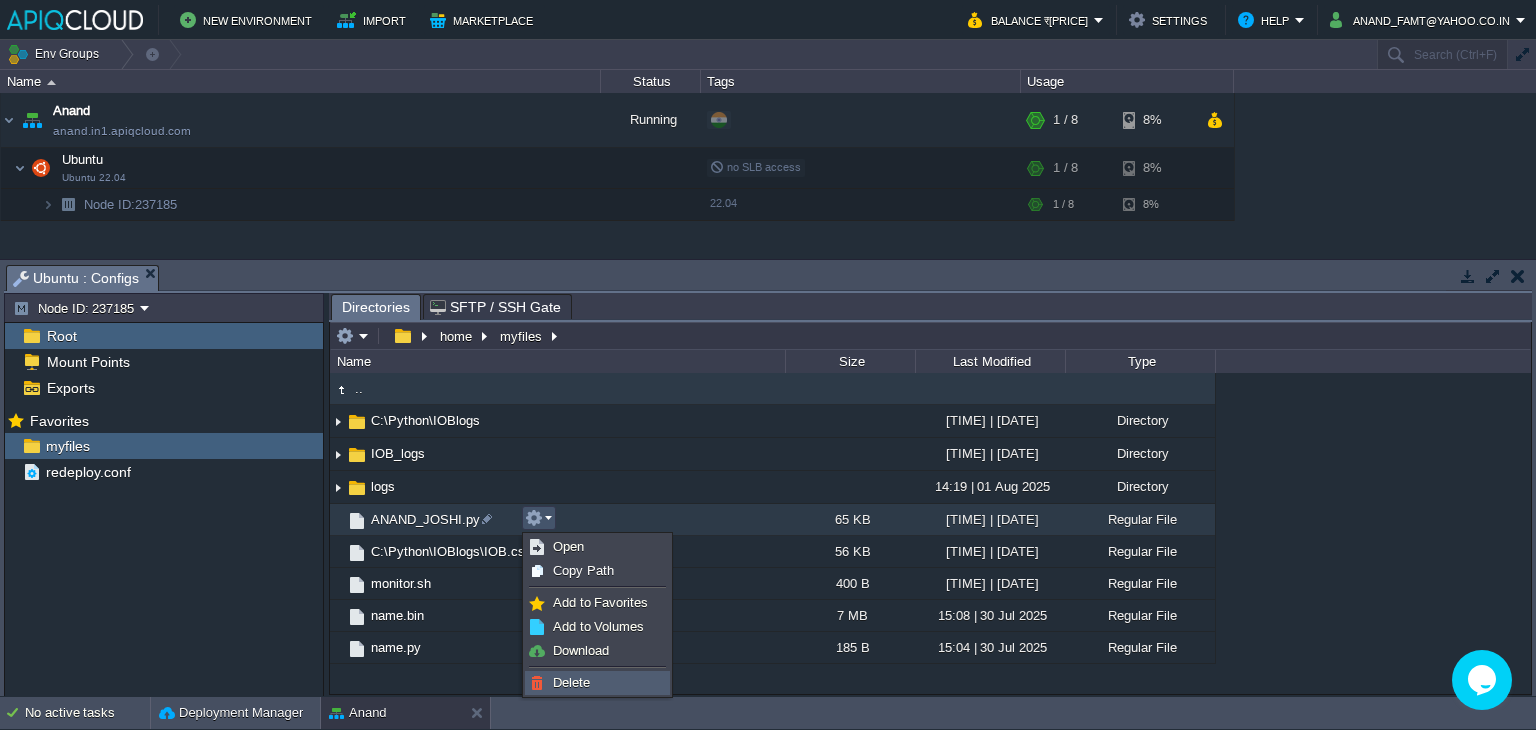 click on "Delete" at bounding box center [571, 682] 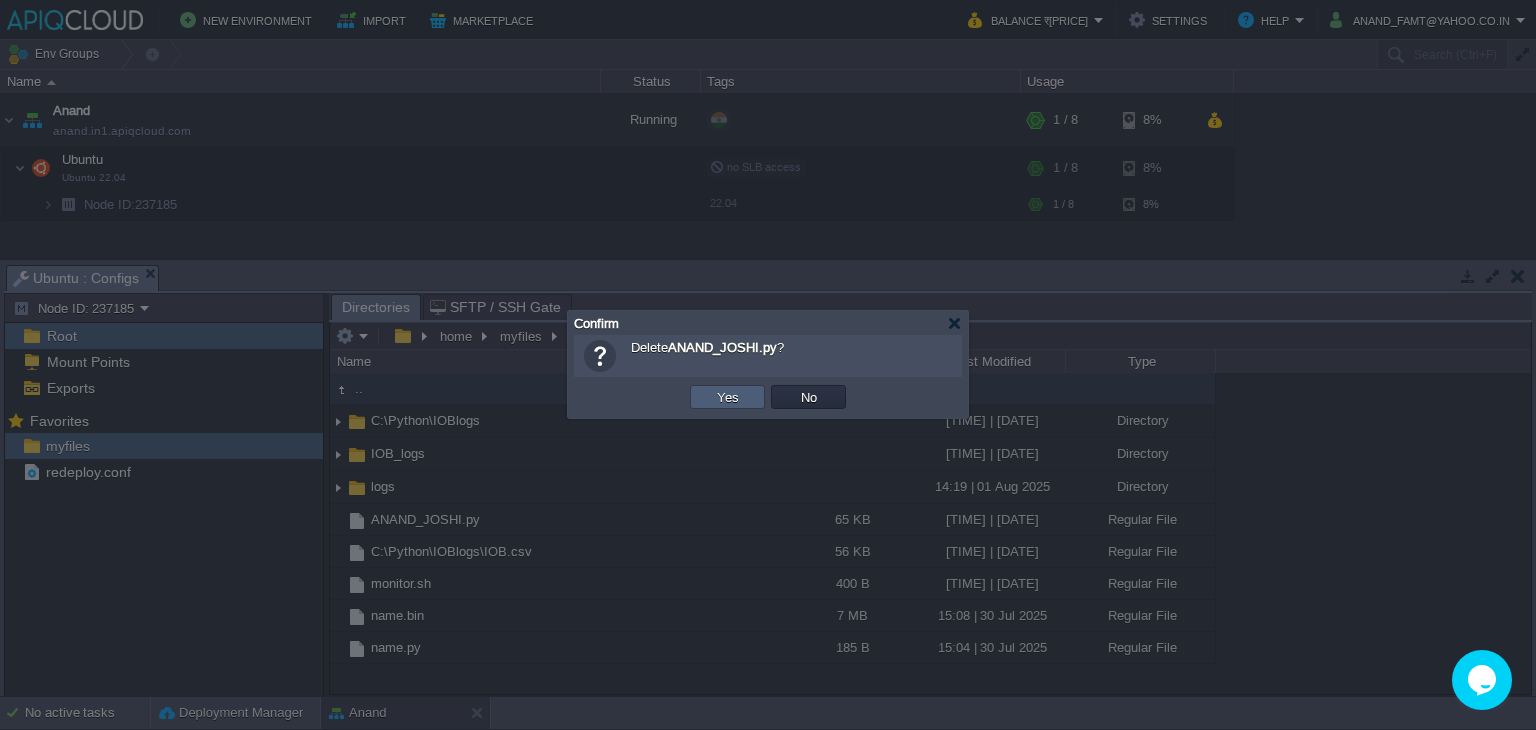 click on "Yes" at bounding box center [728, 397] 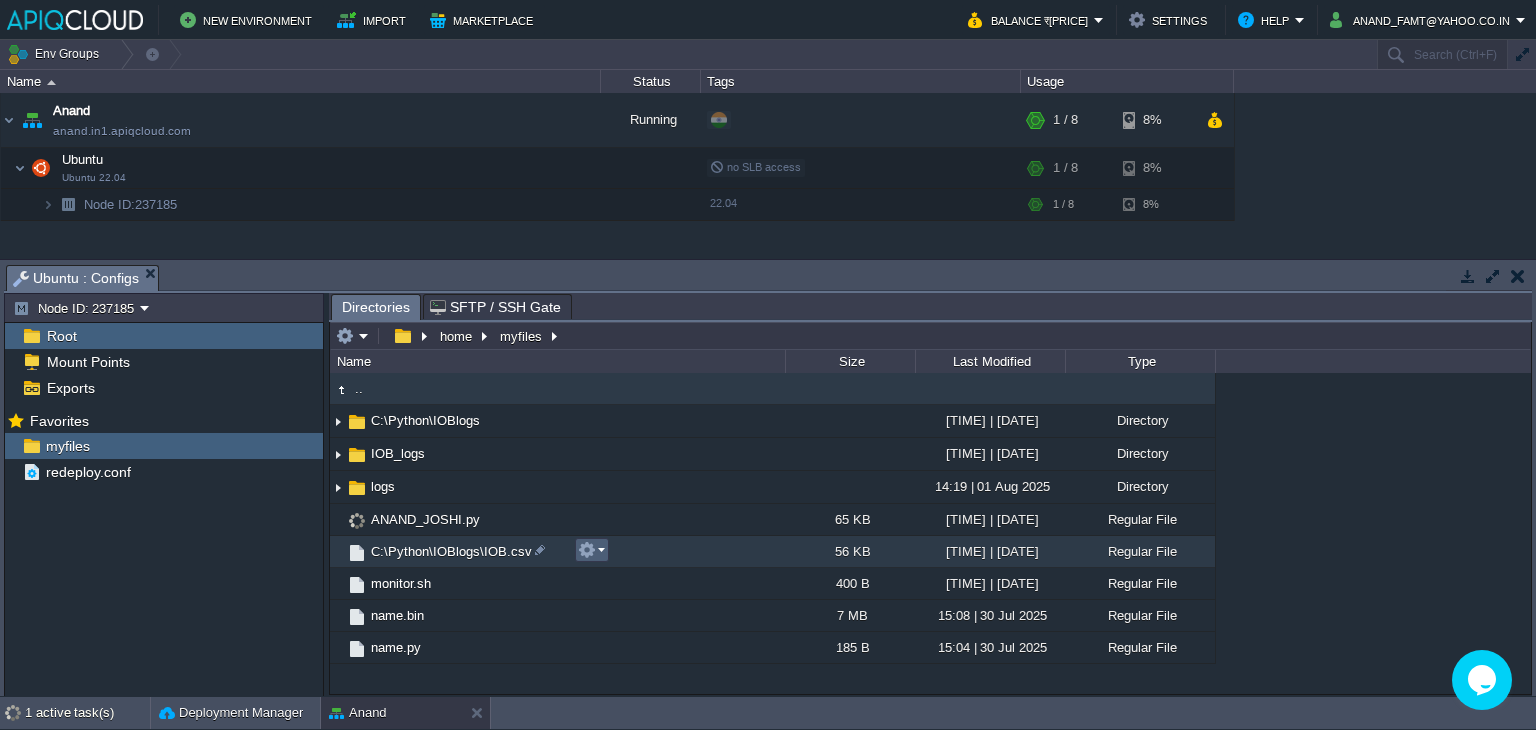 click at bounding box center (587, 550) 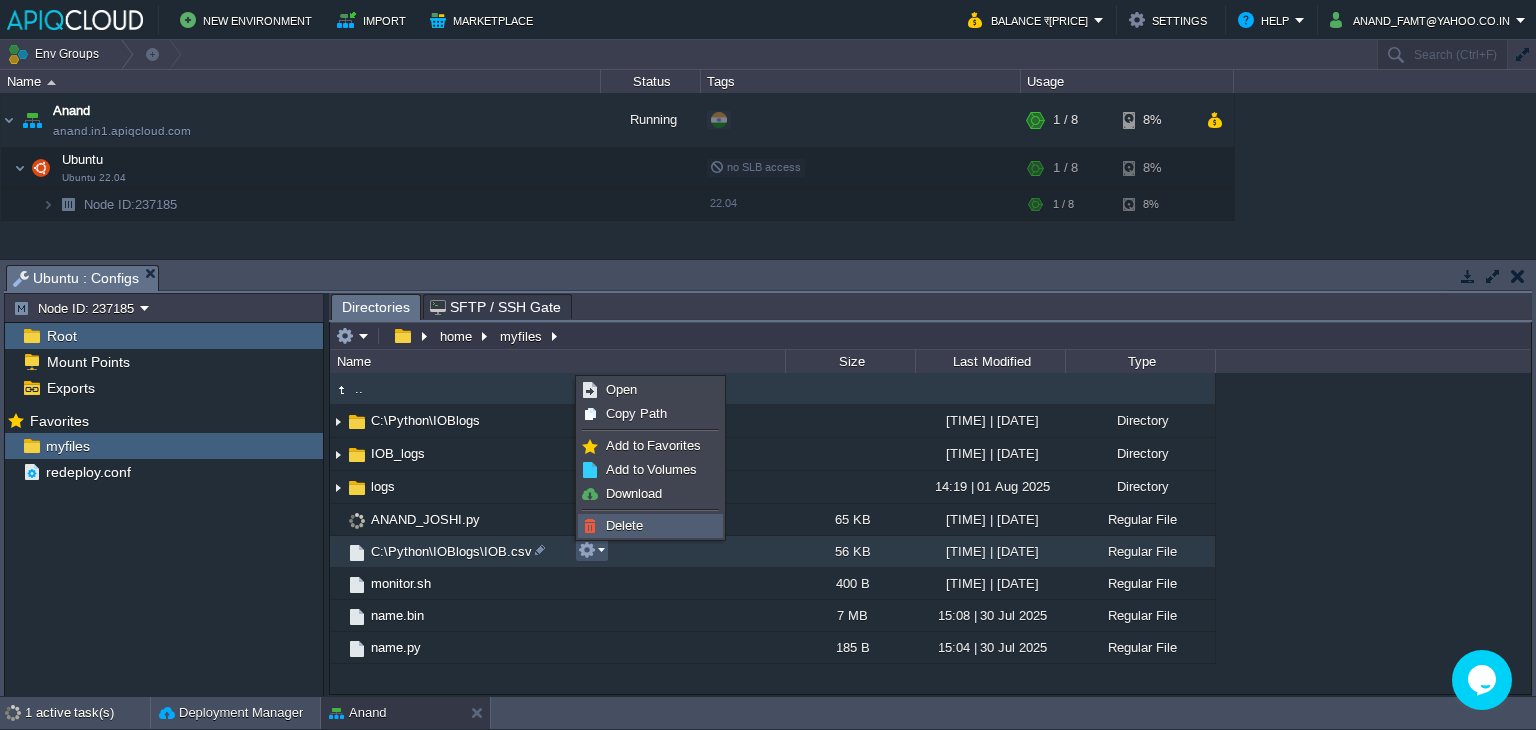 click on "Delete" at bounding box center (624, 525) 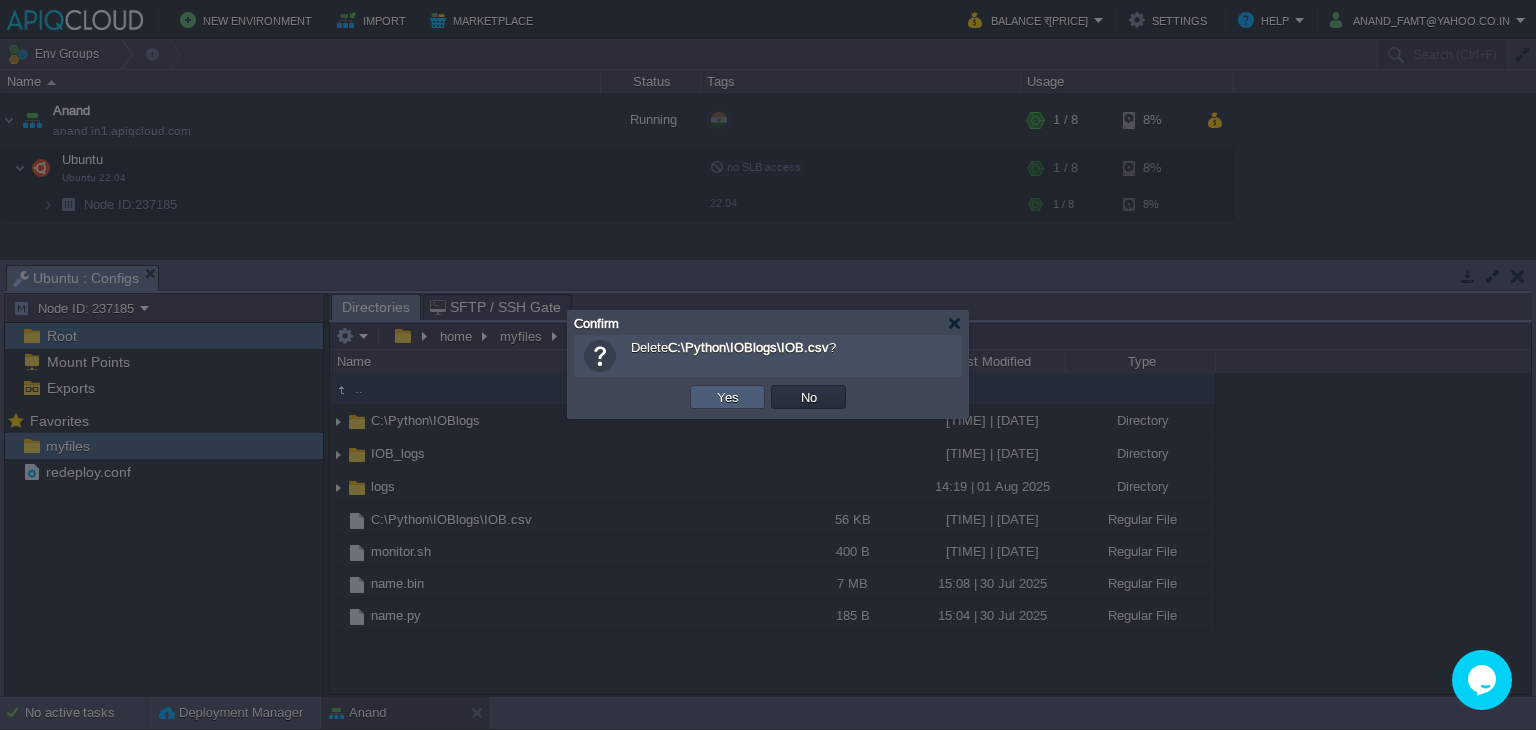 click on "Yes" at bounding box center (727, 397) 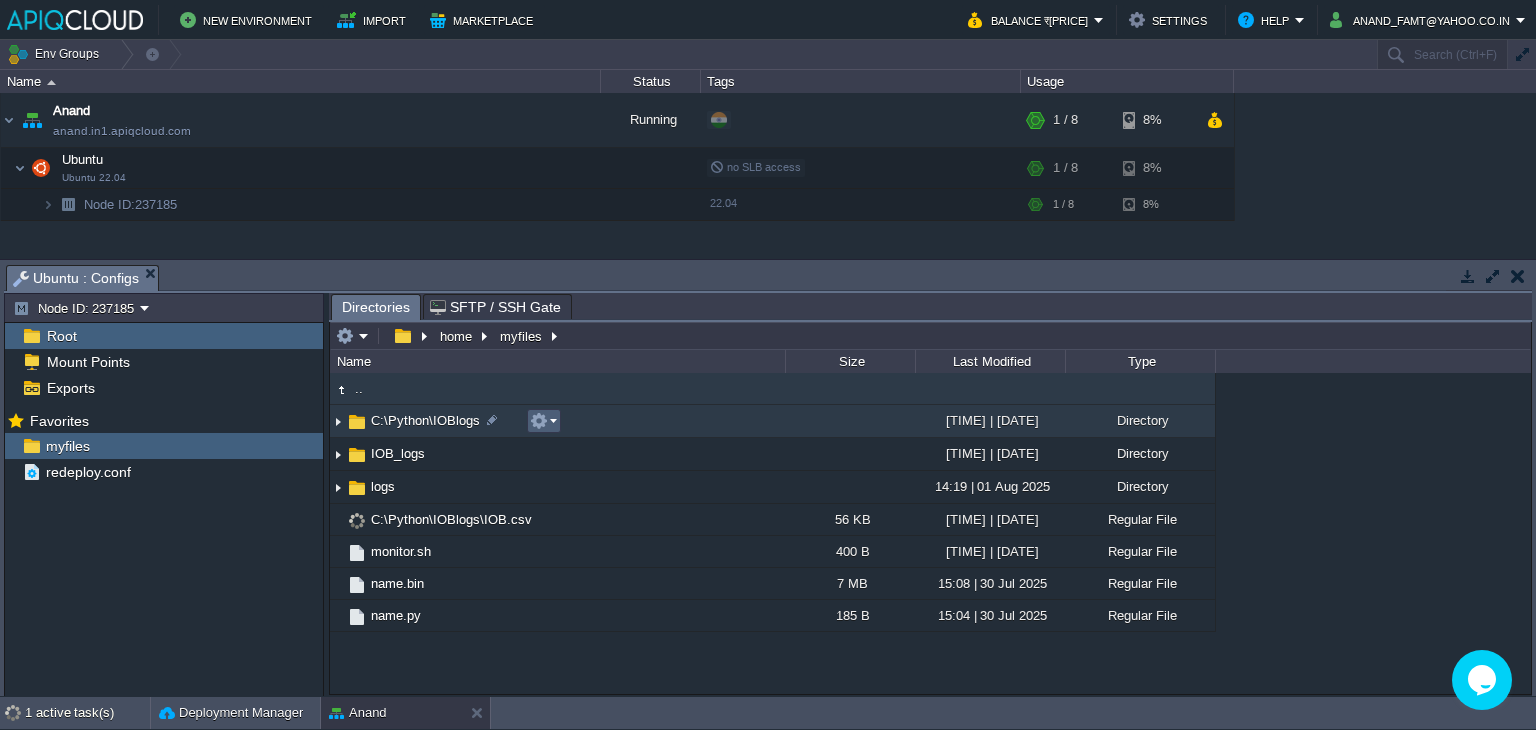 click at bounding box center (543, 421) 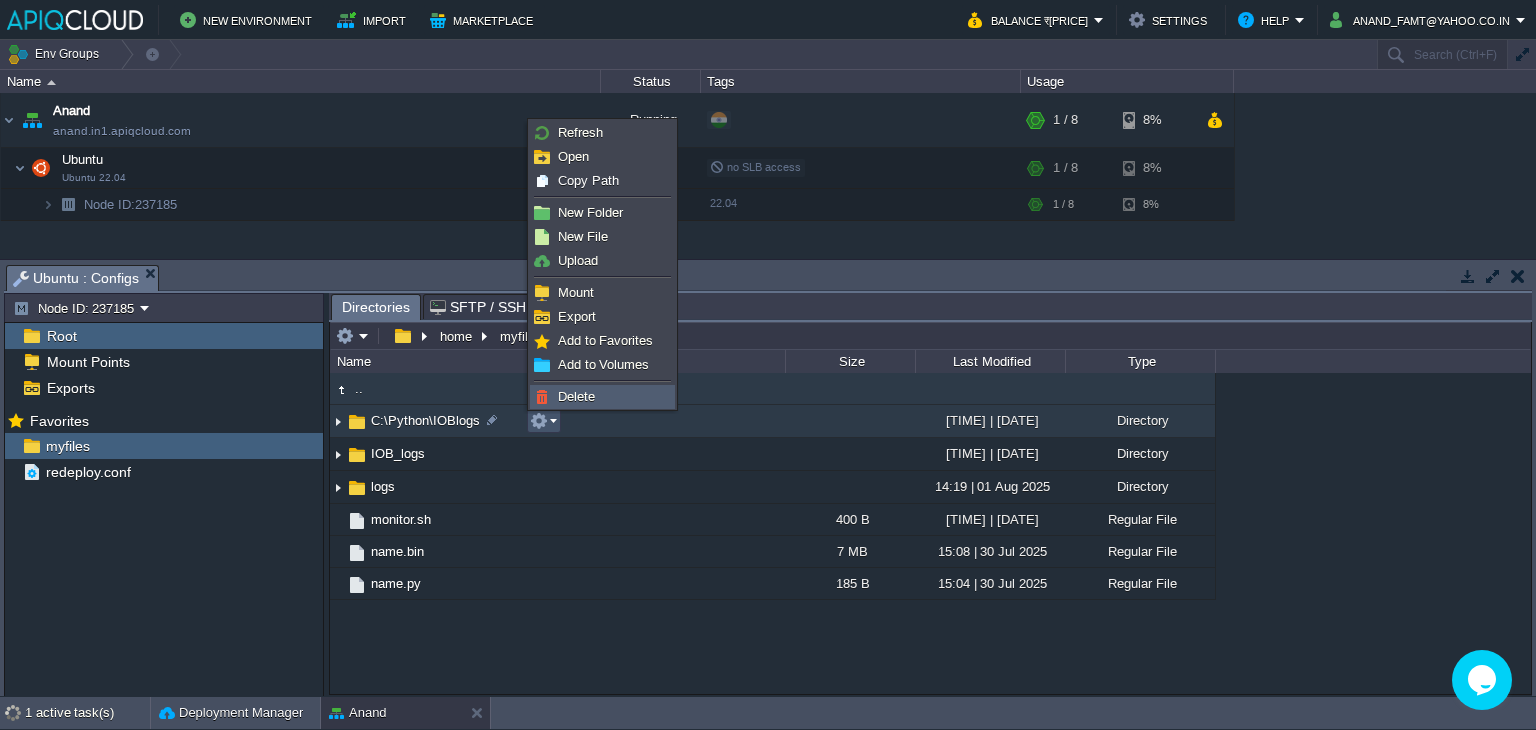 click on "Delete" at bounding box center (576, 396) 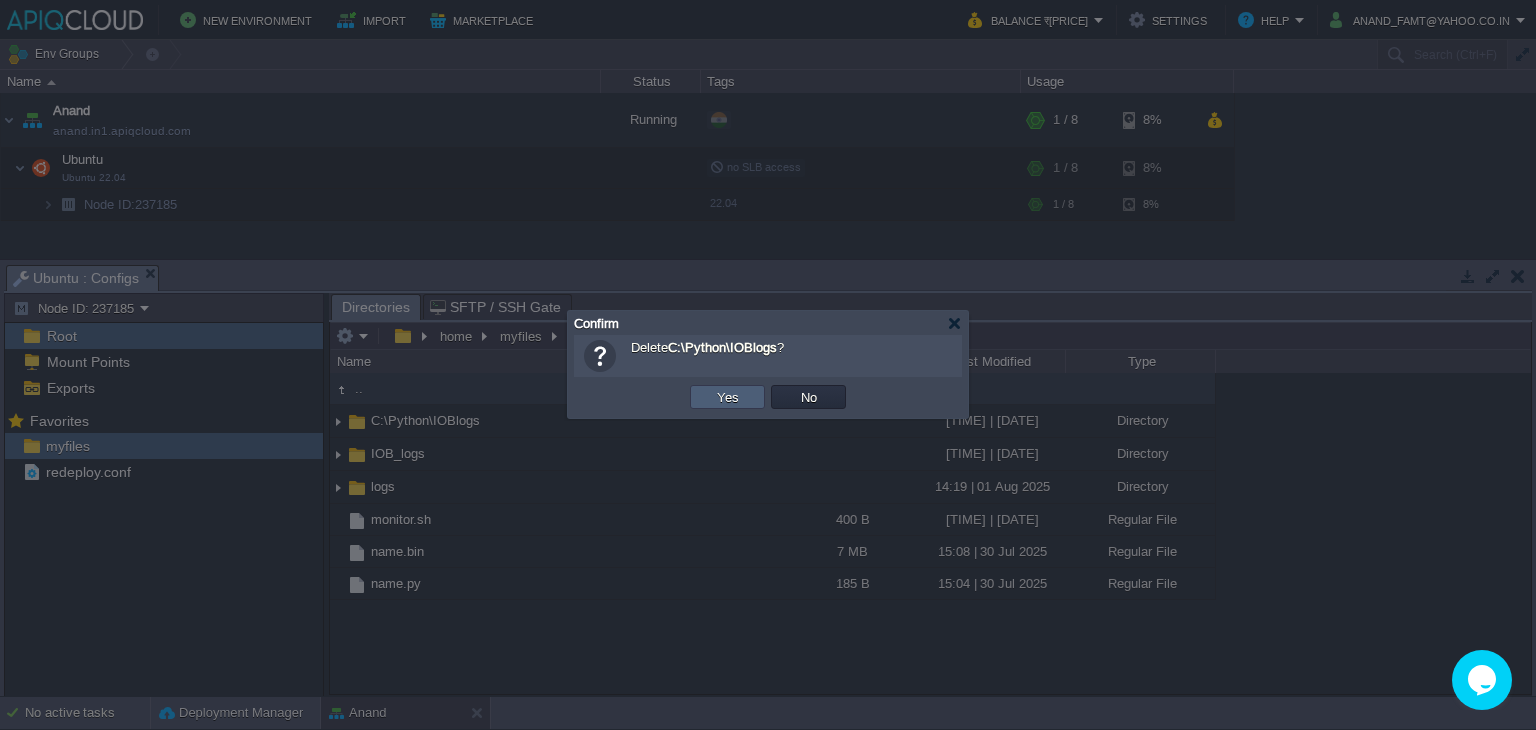 click on "Yes" at bounding box center [728, 397] 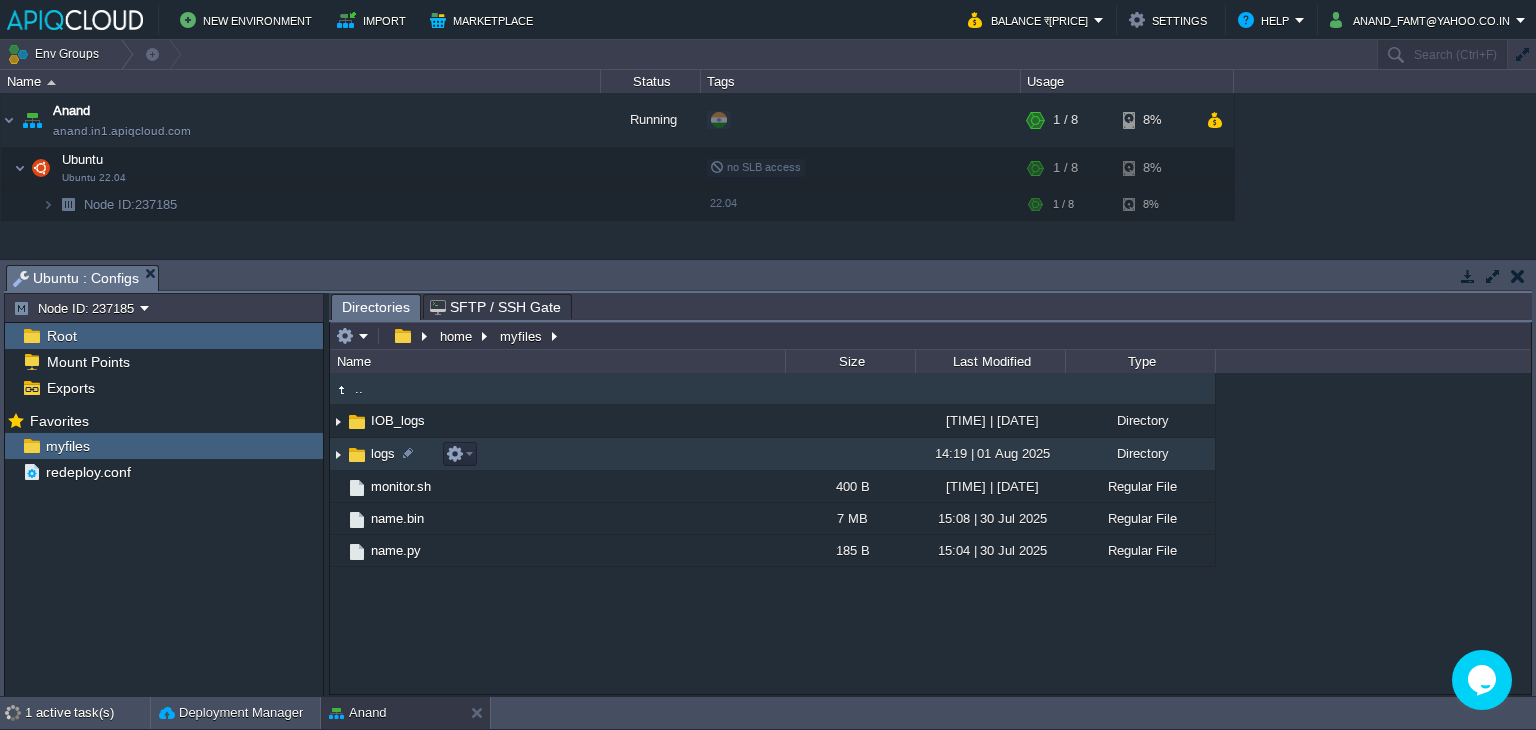 click at bounding box center [338, 454] 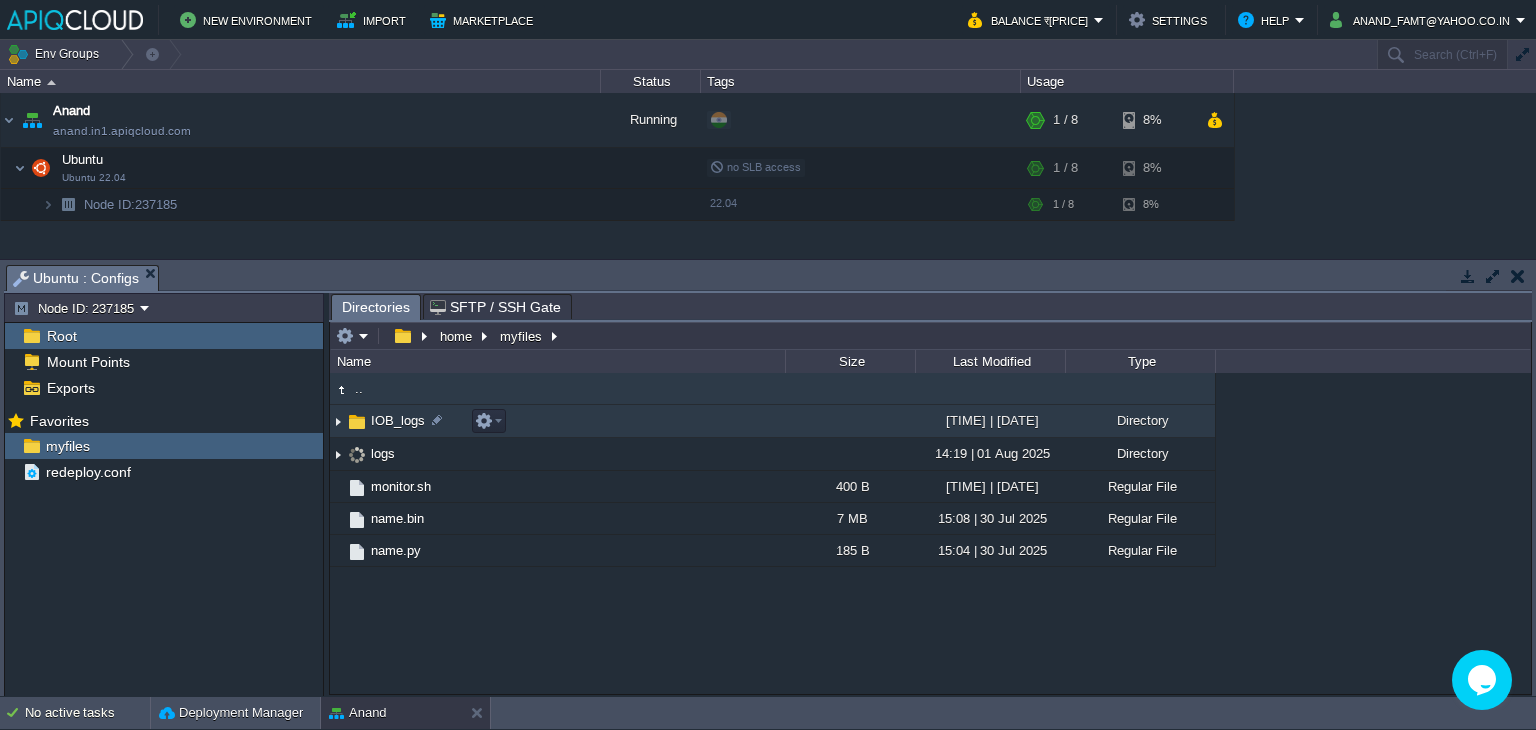 click at bounding box center (338, 421) 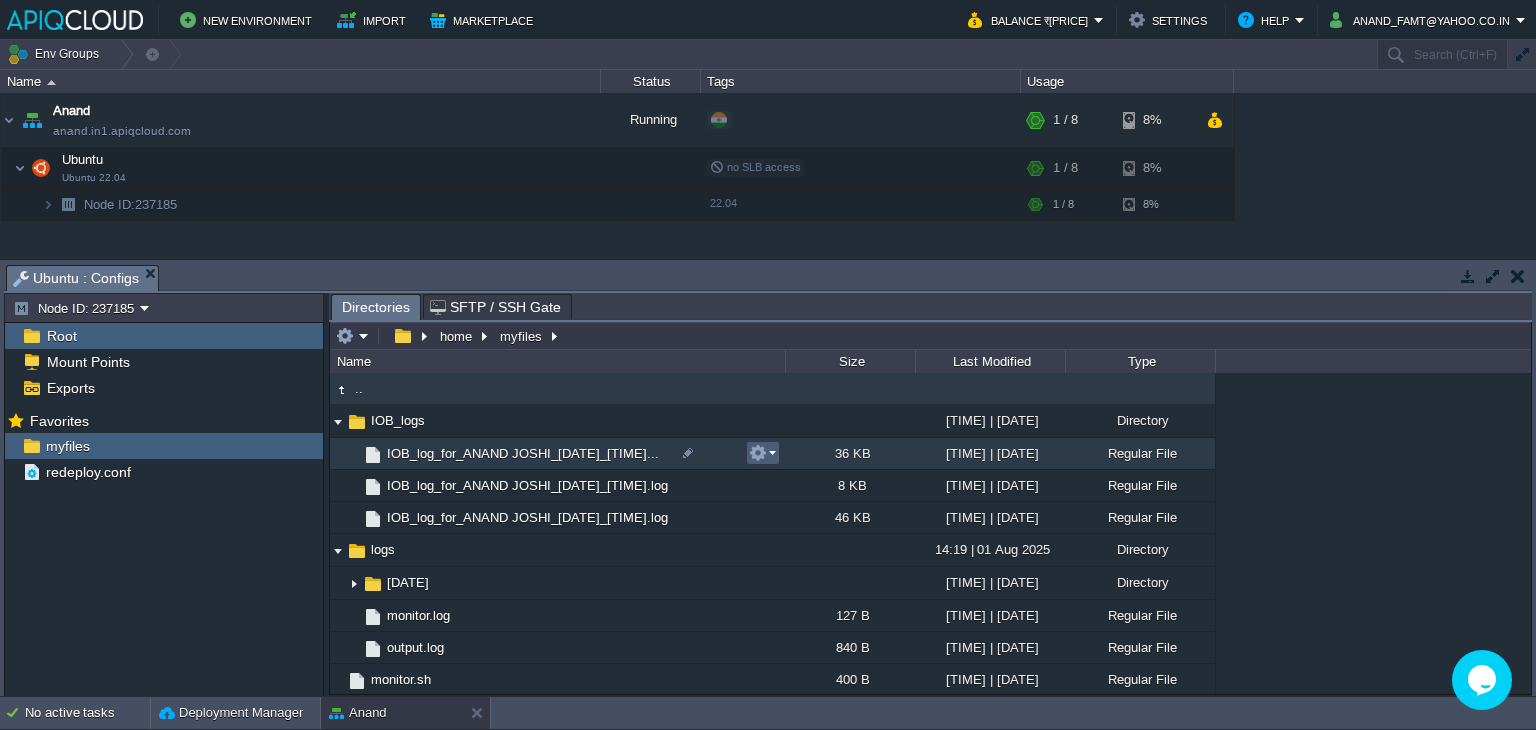 click at bounding box center [758, 453] 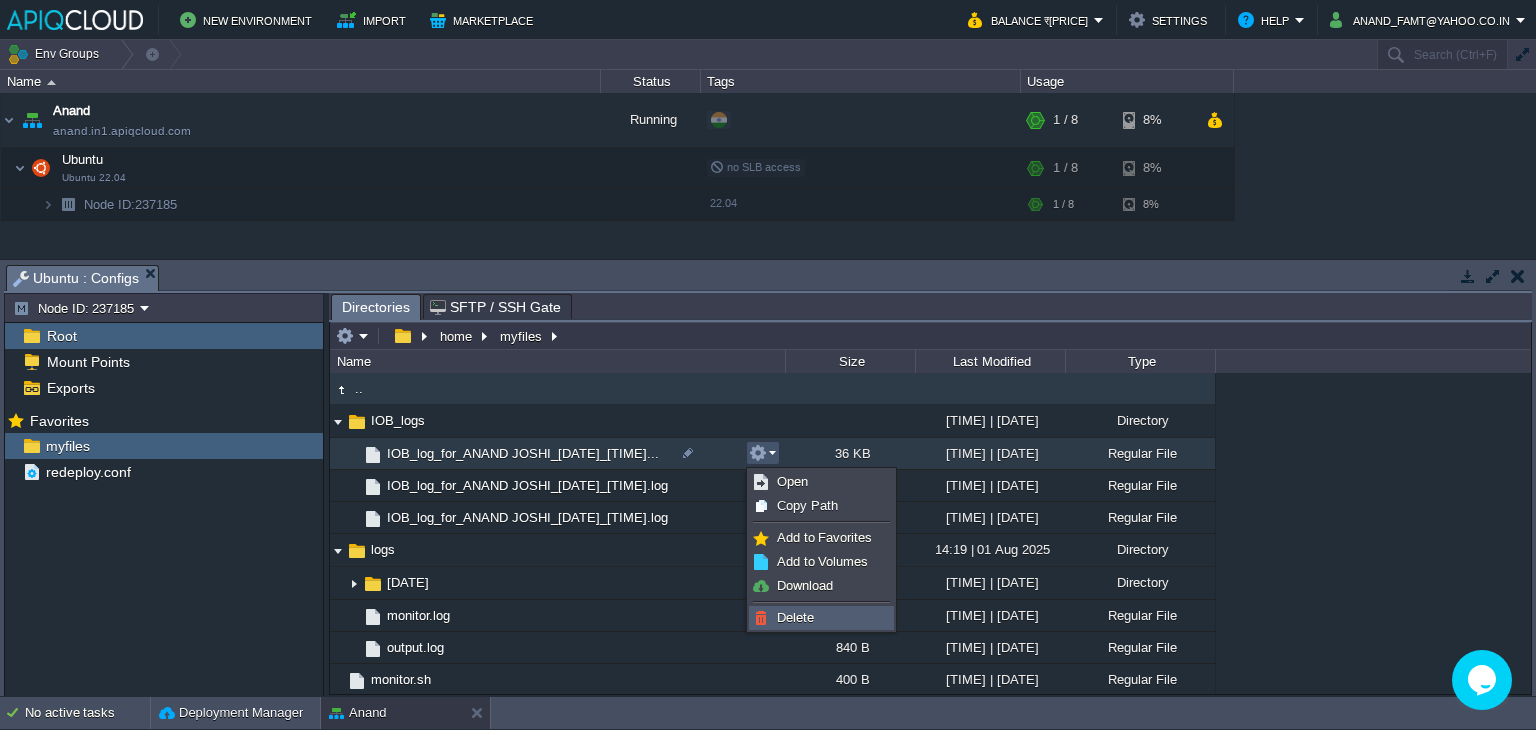 click on "Delete" at bounding box center (795, 617) 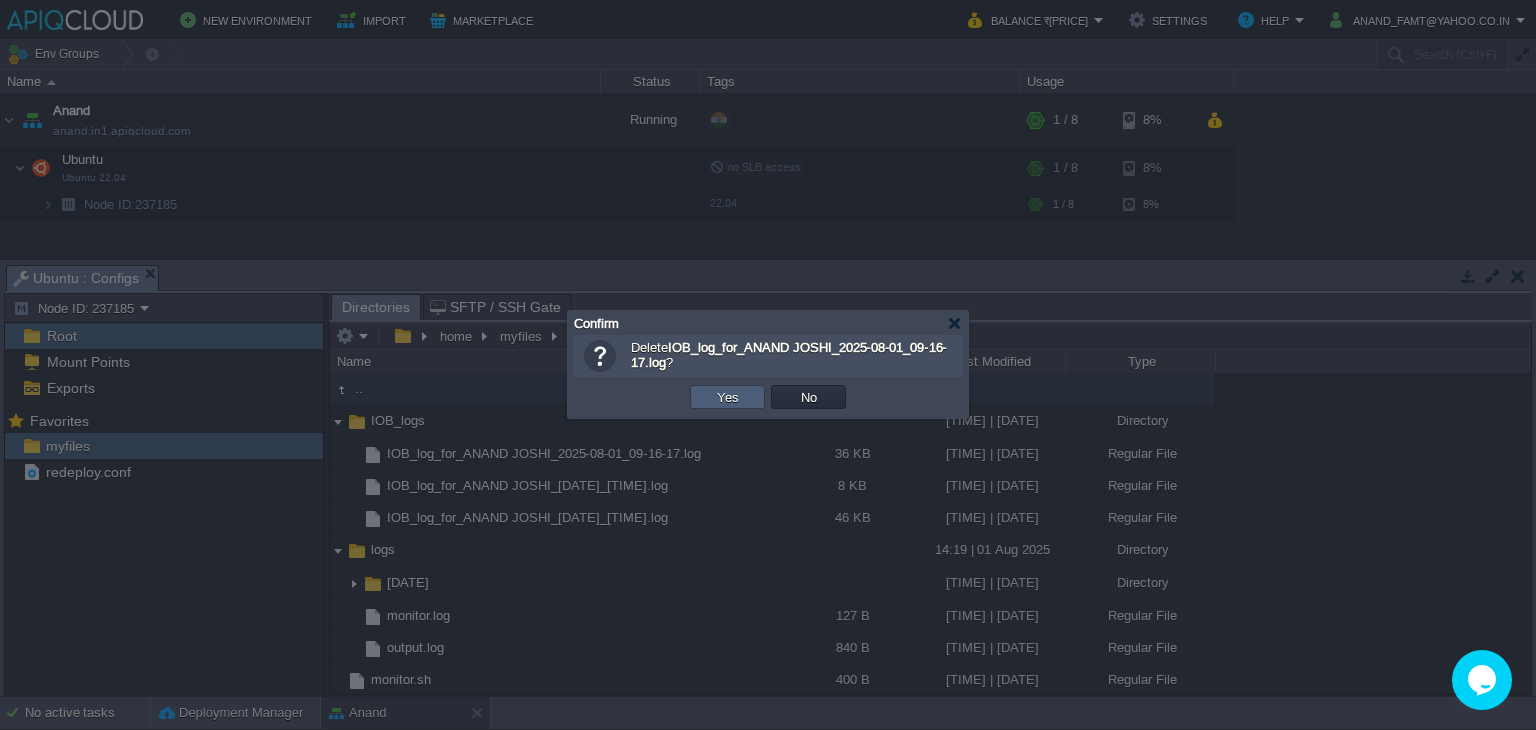 click on "Yes" at bounding box center (728, 397) 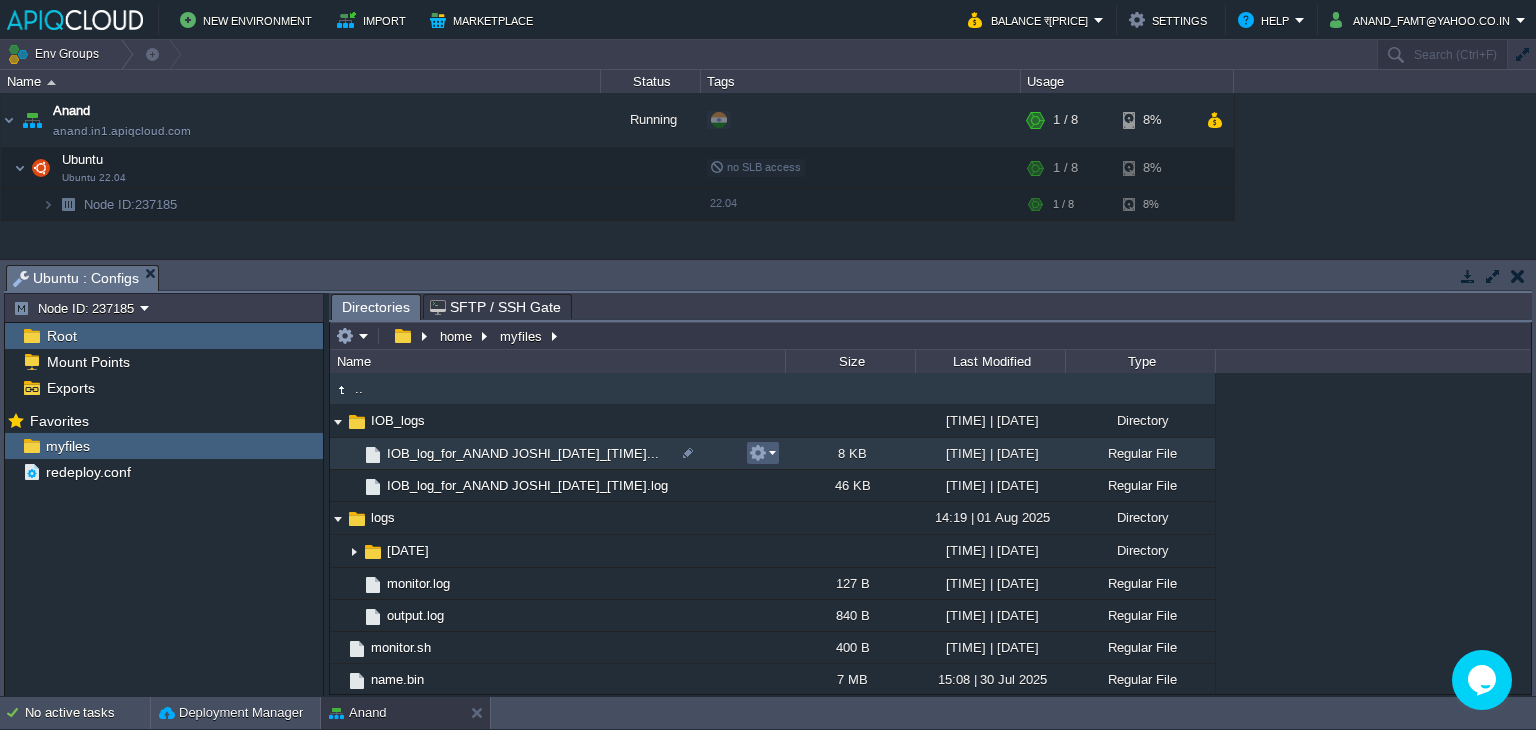 click at bounding box center (762, 453) 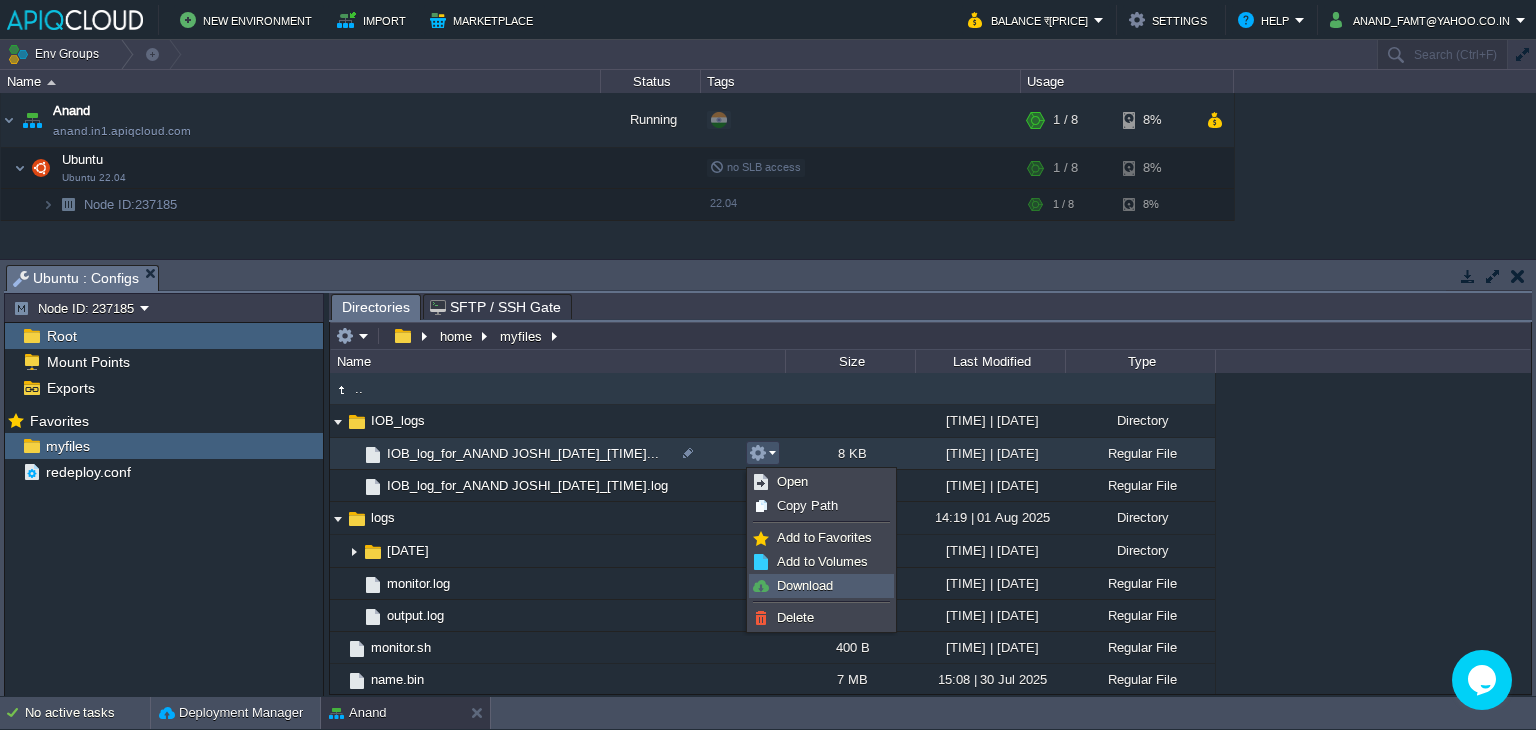 click on "Download" at bounding box center [805, 585] 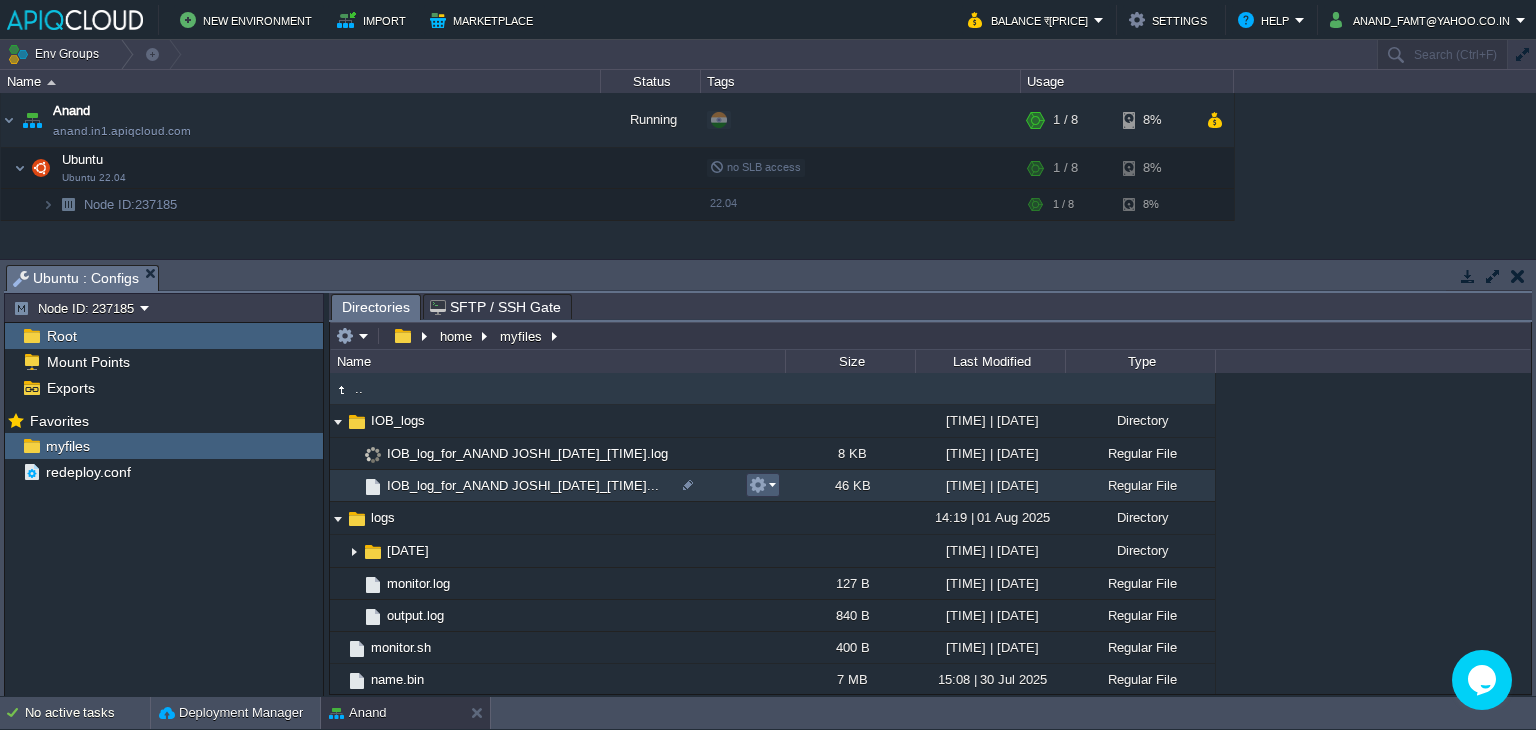 click at bounding box center [762, 485] 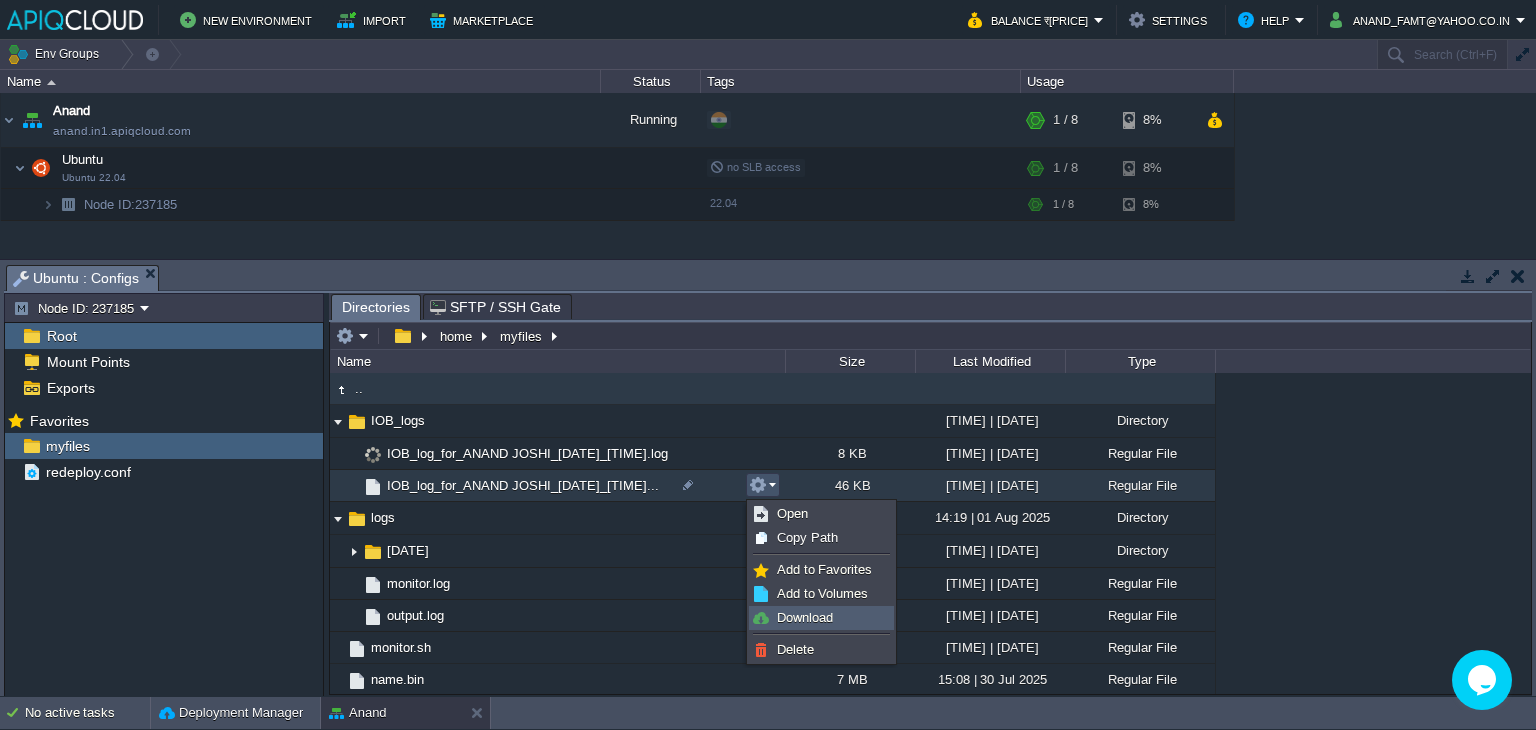 click on "Download" at bounding box center [805, 617] 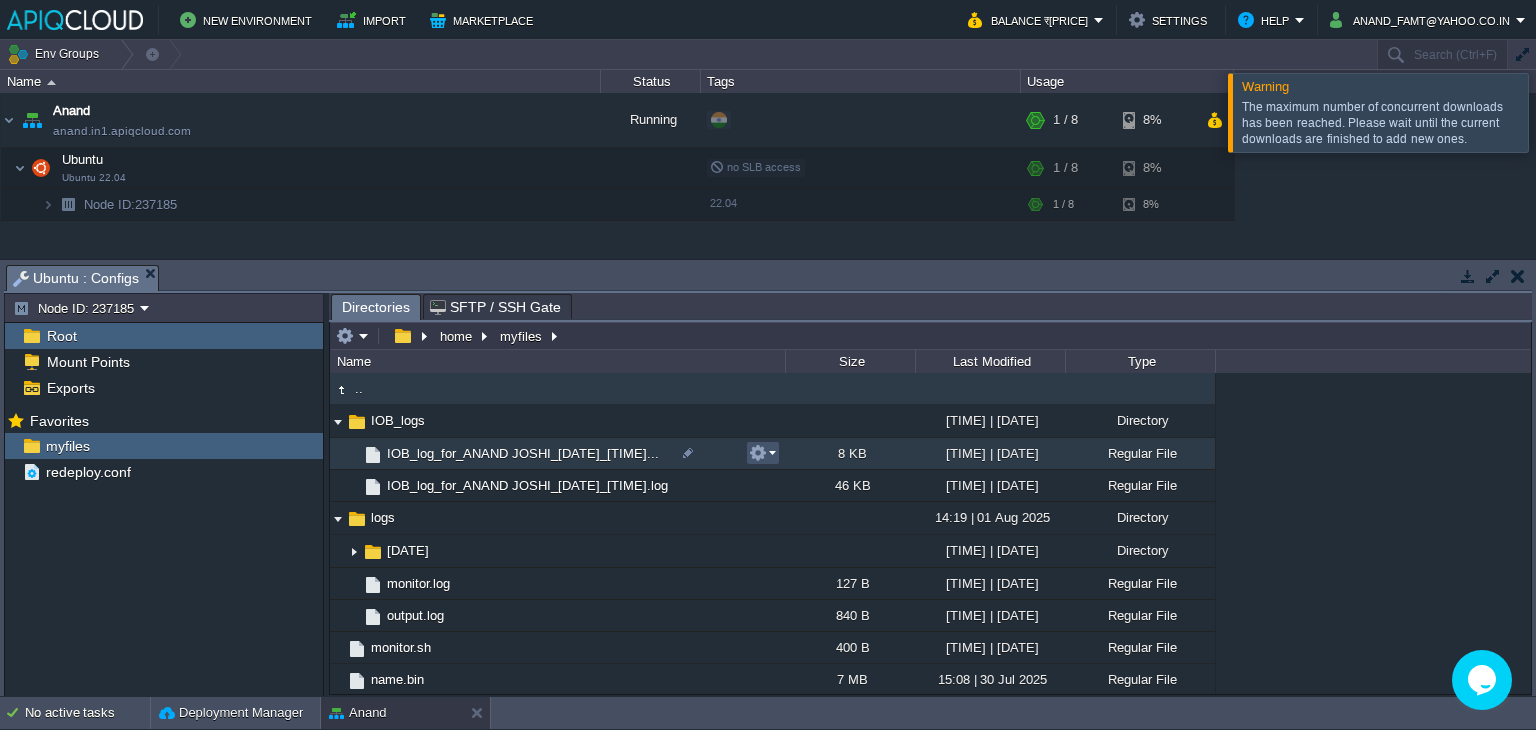 click at bounding box center [758, 453] 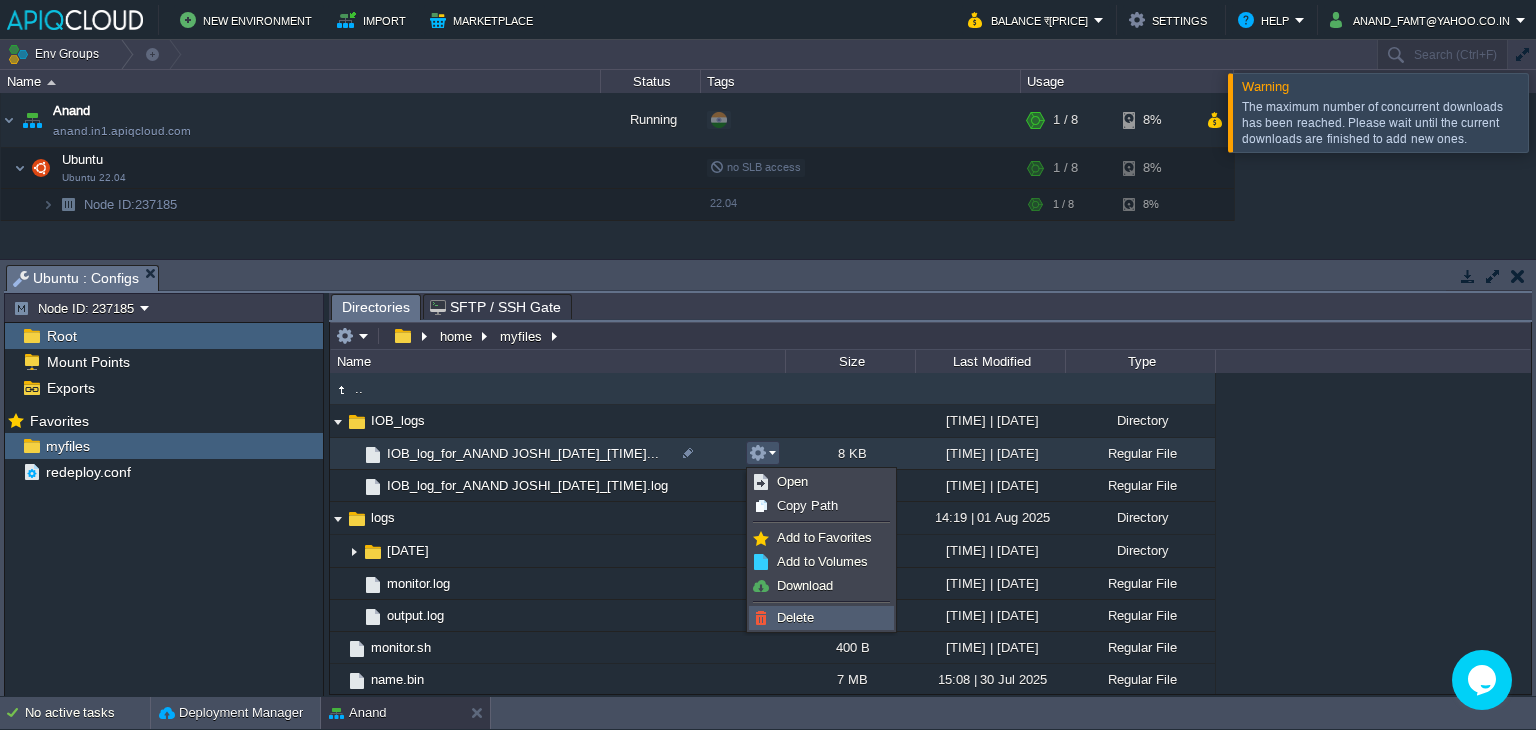 click on "Delete" at bounding box center (795, 617) 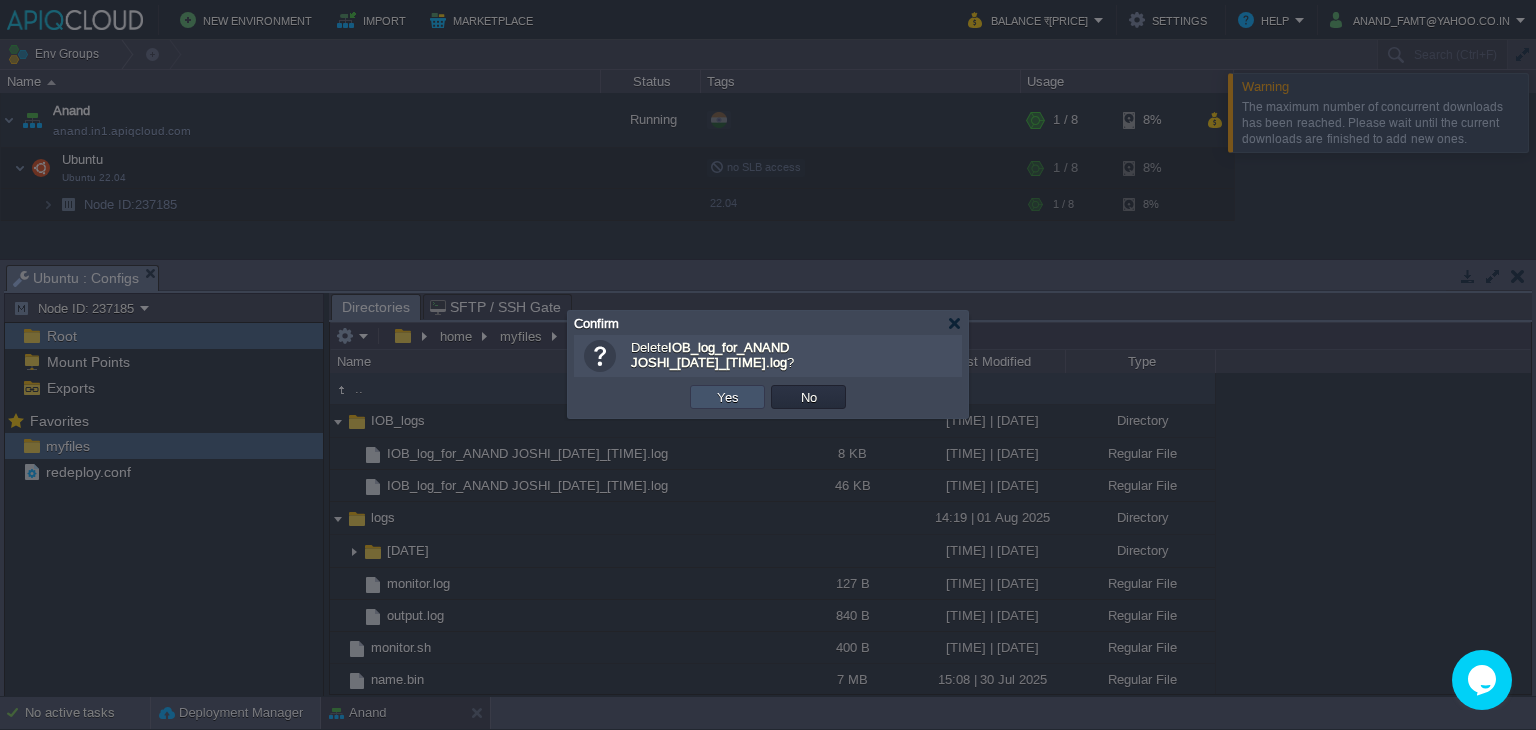 click on "Yes" at bounding box center (728, 397) 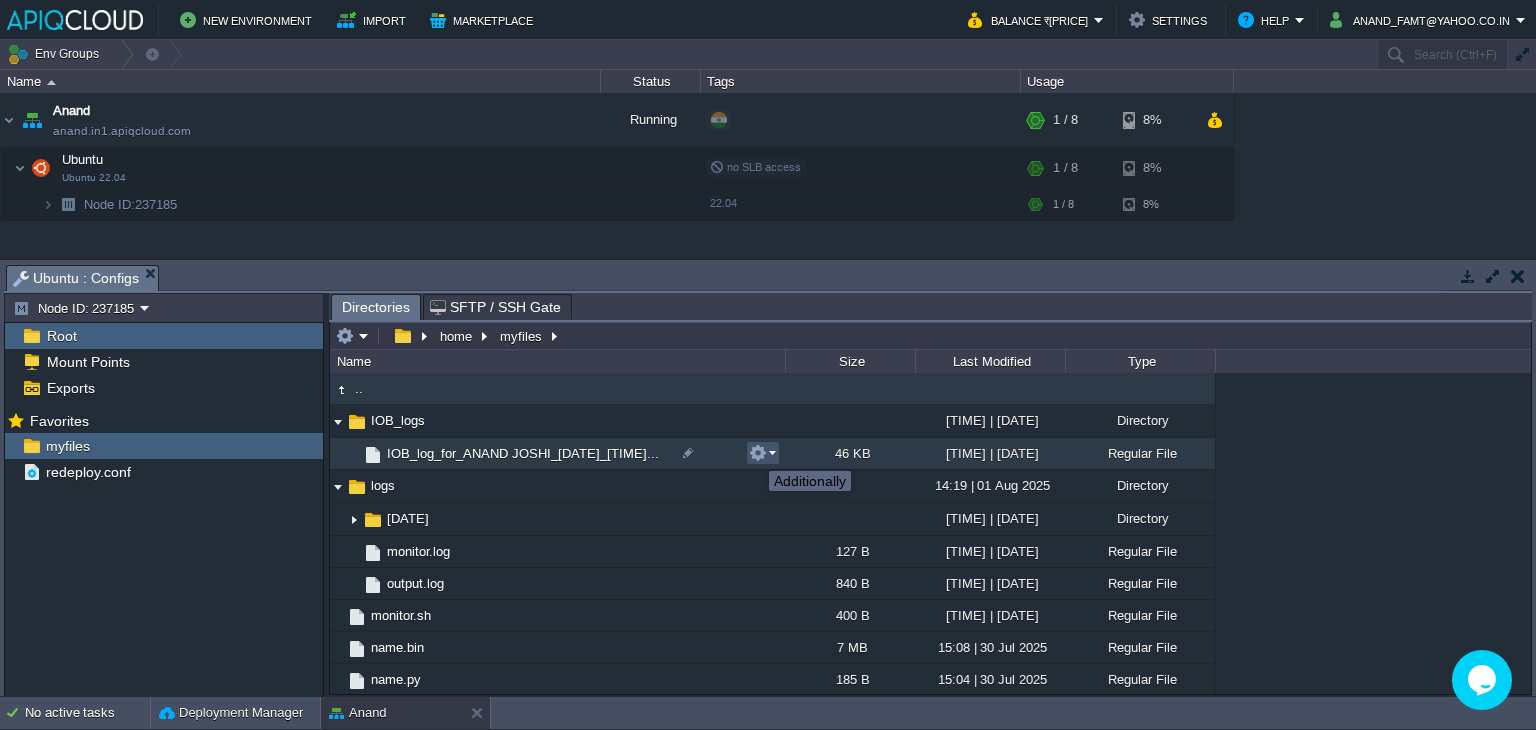 click at bounding box center [758, 453] 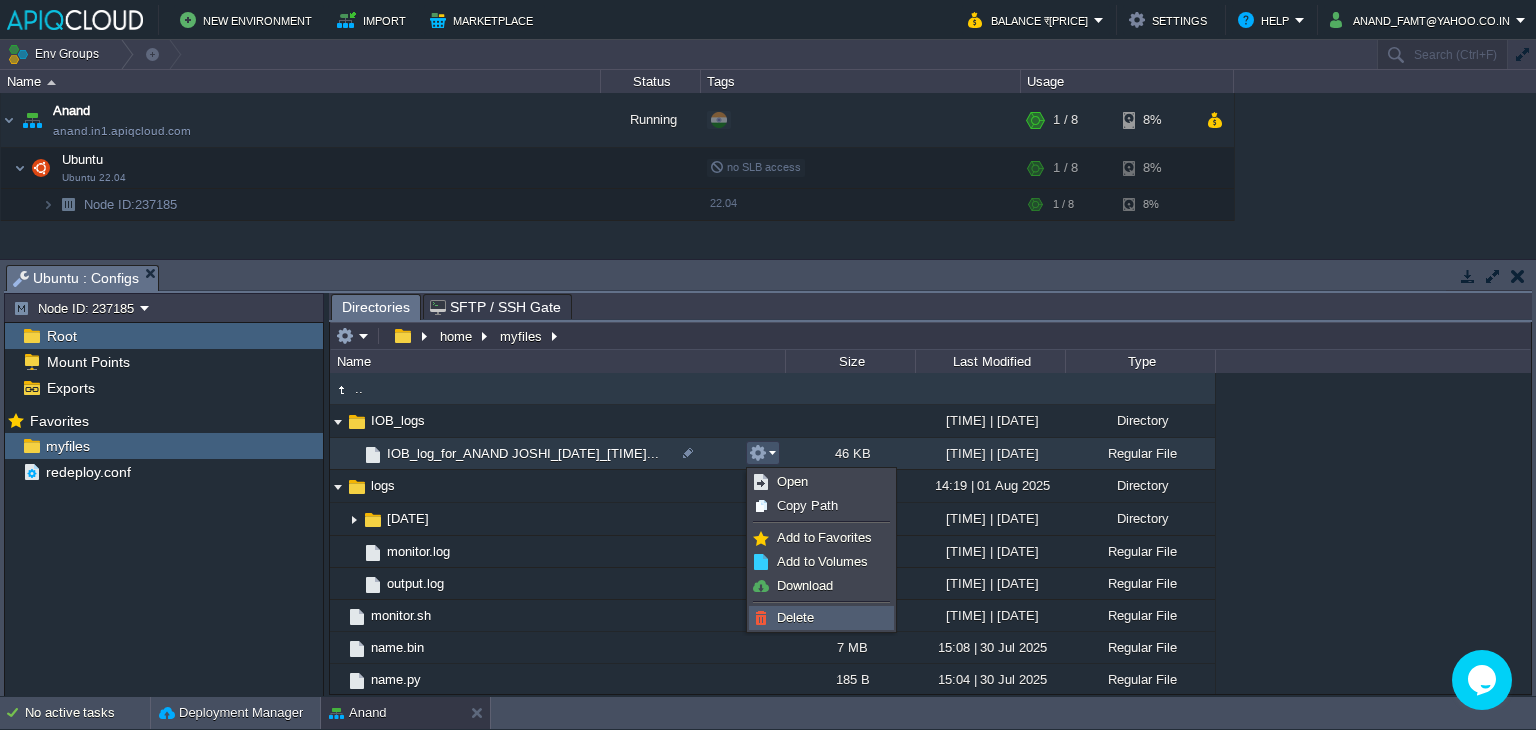 click on "Delete" at bounding box center [795, 617] 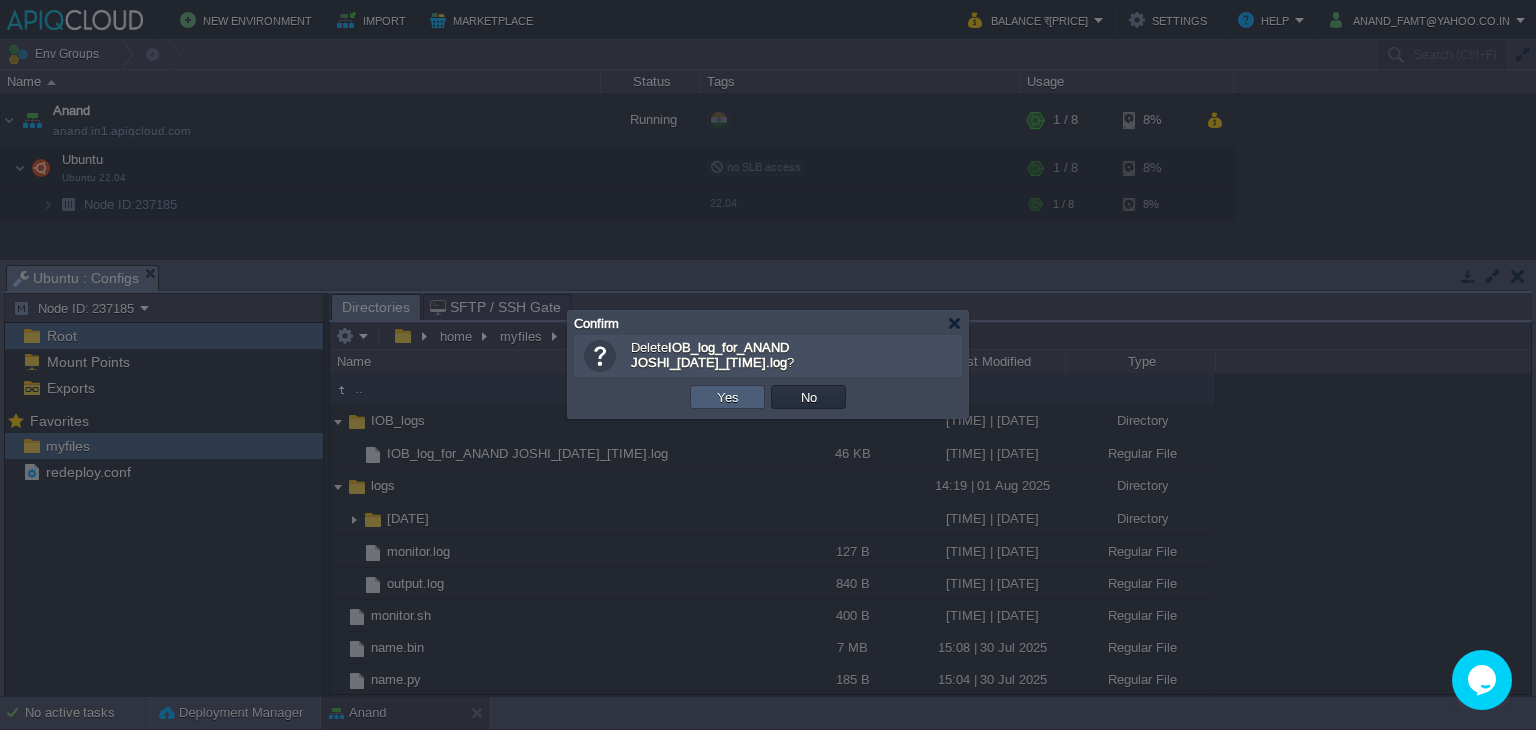 click on "Yes" at bounding box center [727, 397] 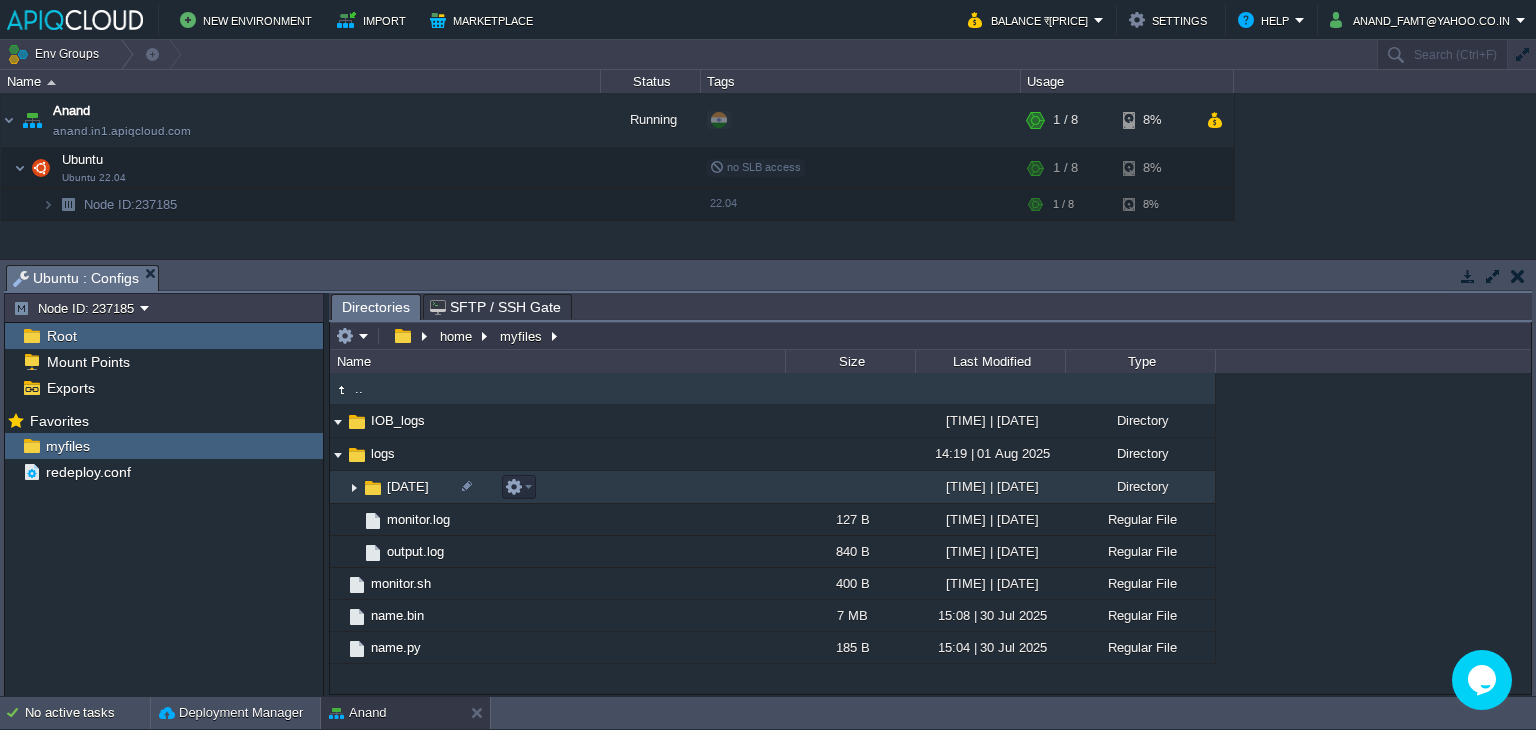 click at bounding box center [354, 487] 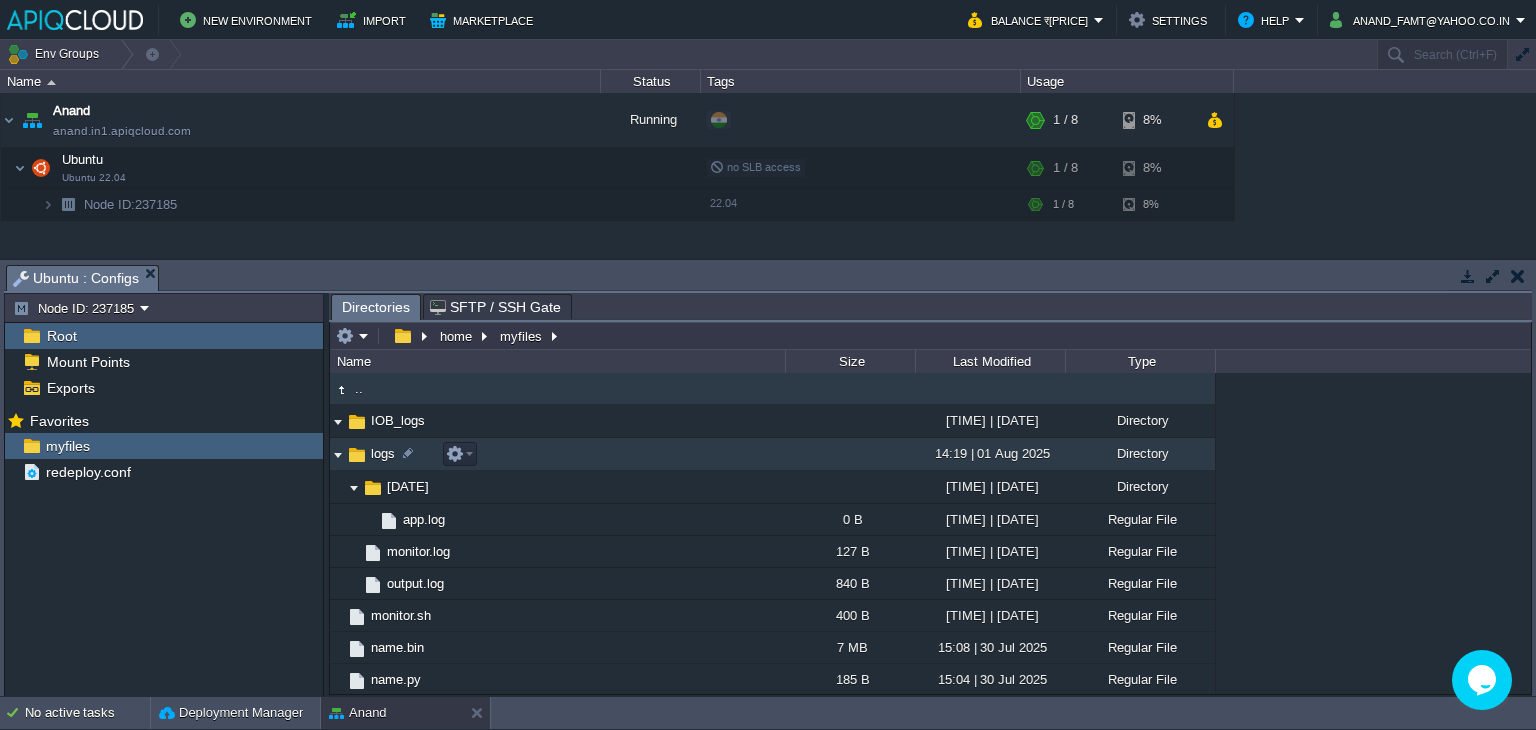 click at bounding box center (338, 454) 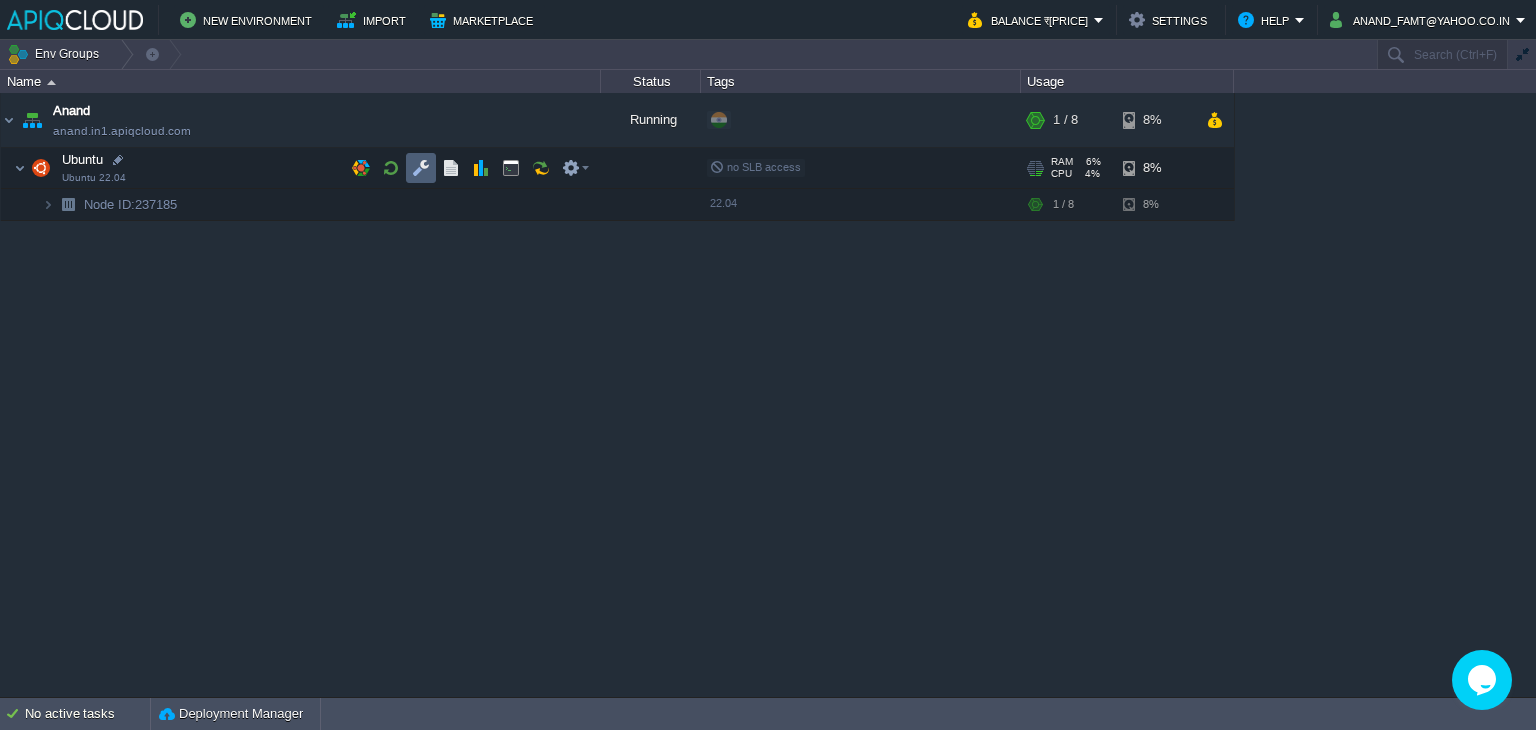 click at bounding box center [421, 168] 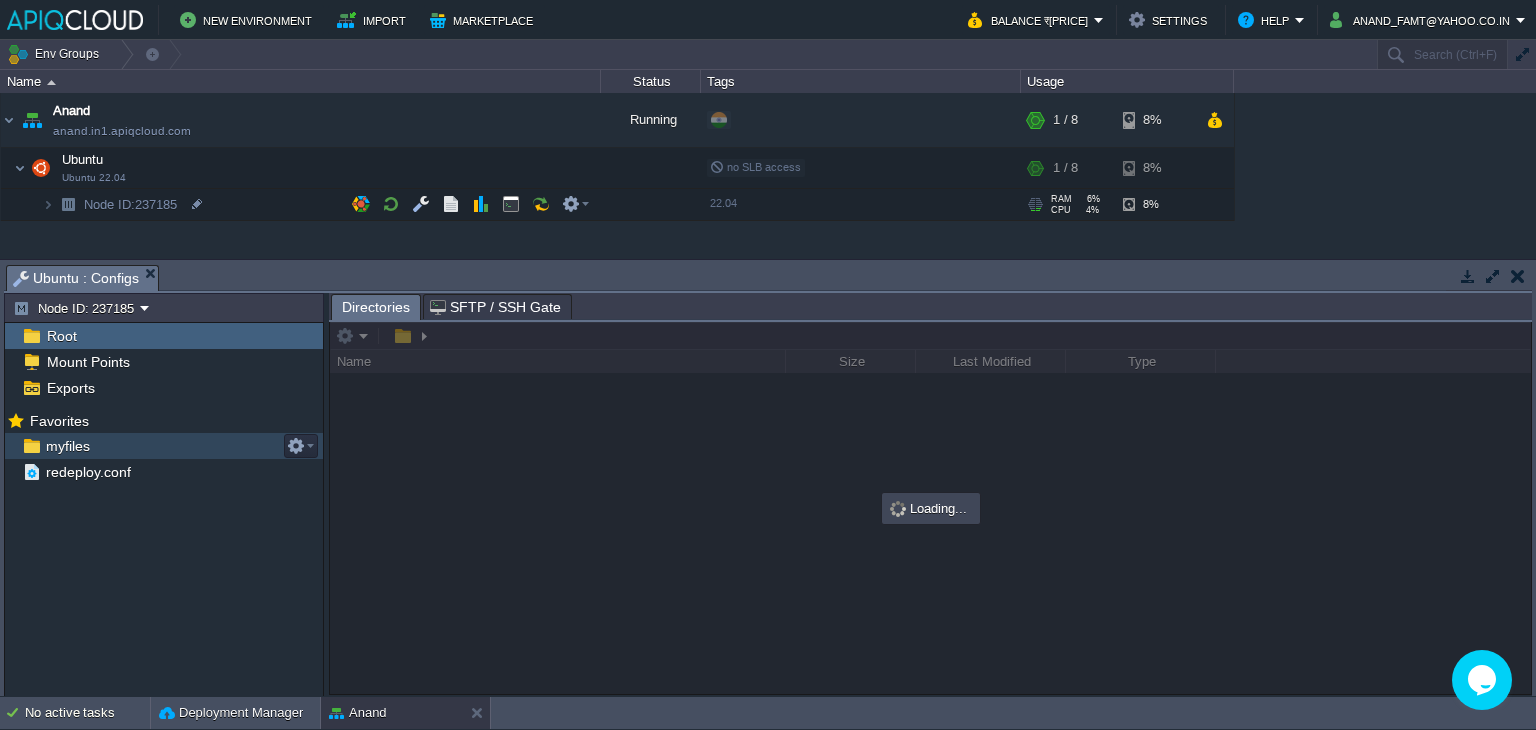 click on "myfiles" at bounding box center [67, 446] 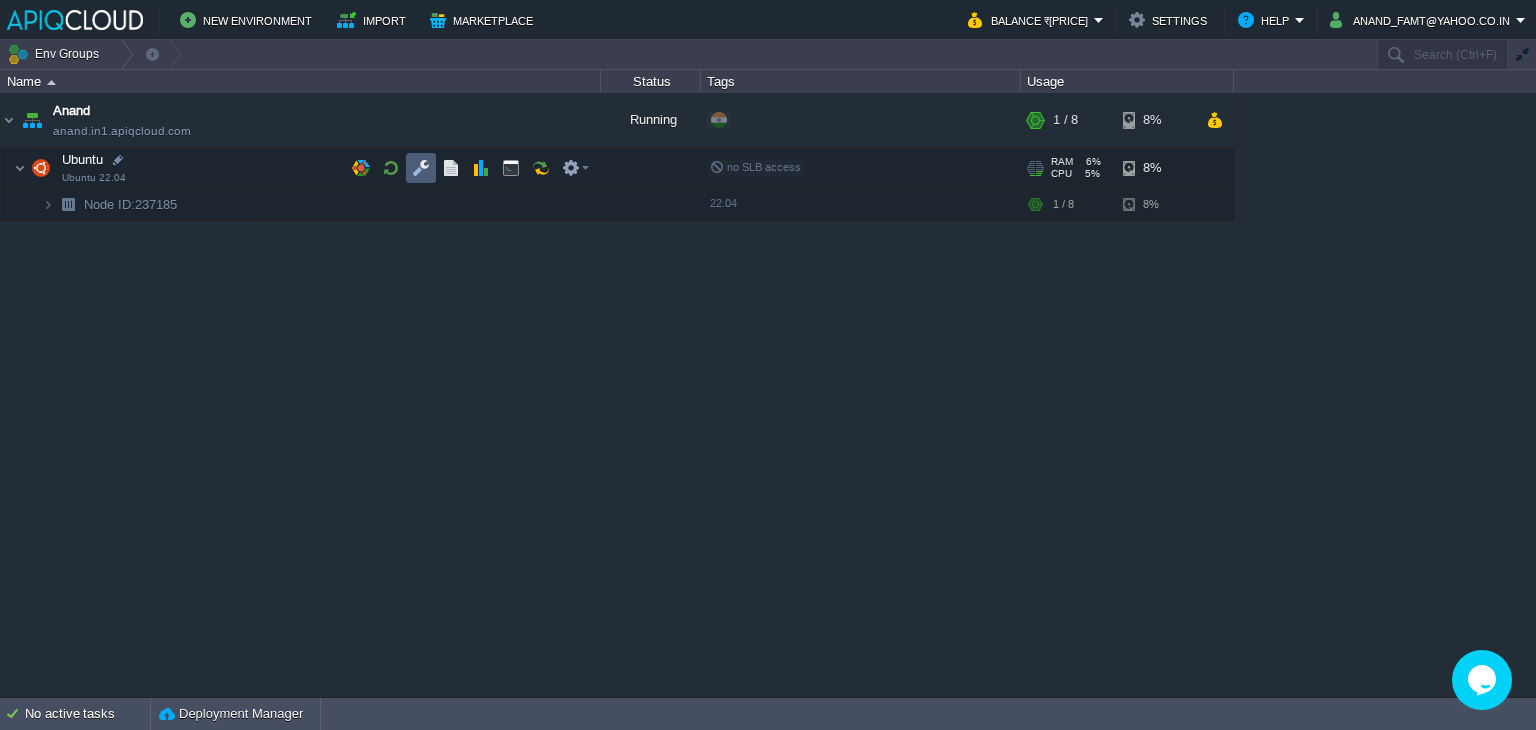 click at bounding box center [421, 168] 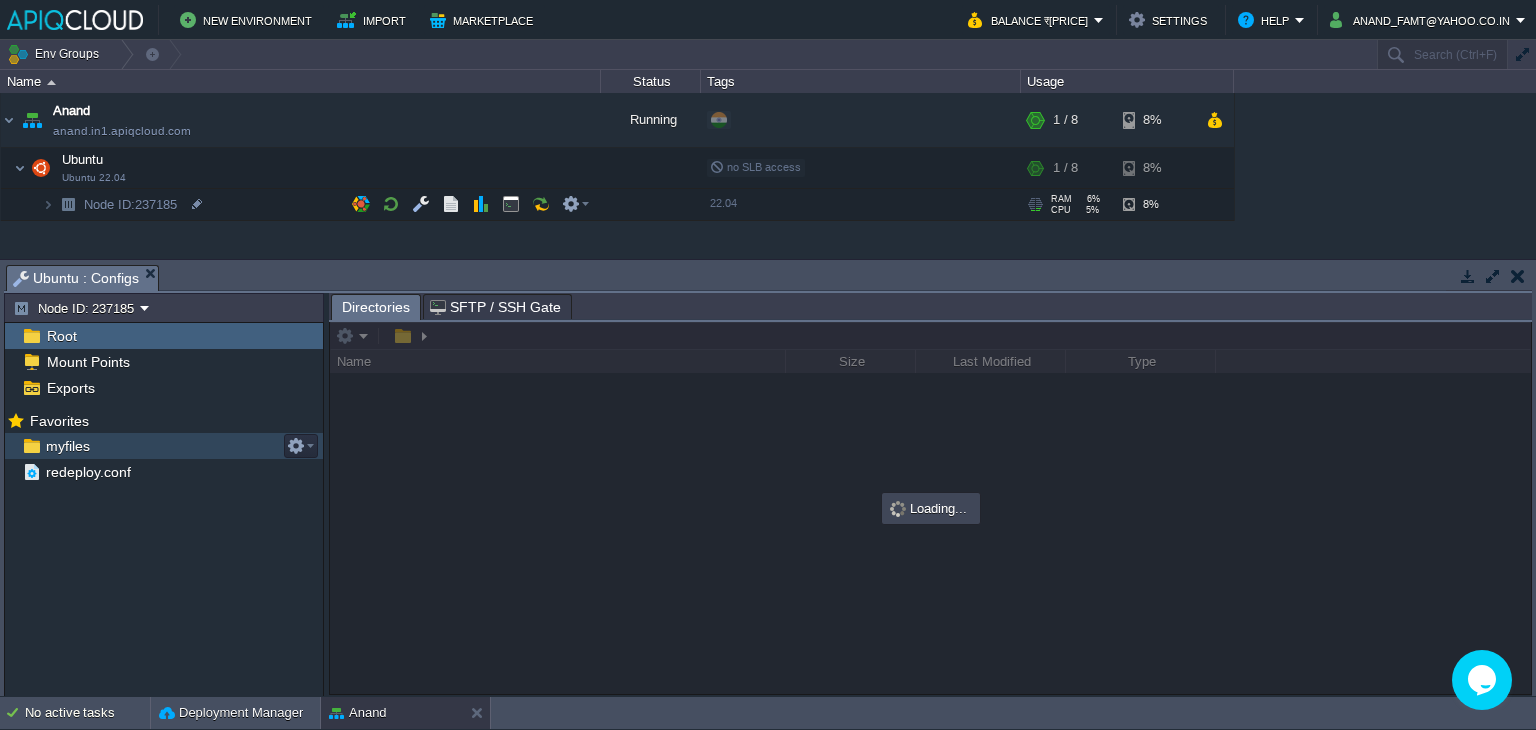 click on "myfiles" at bounding box center (67, 446) 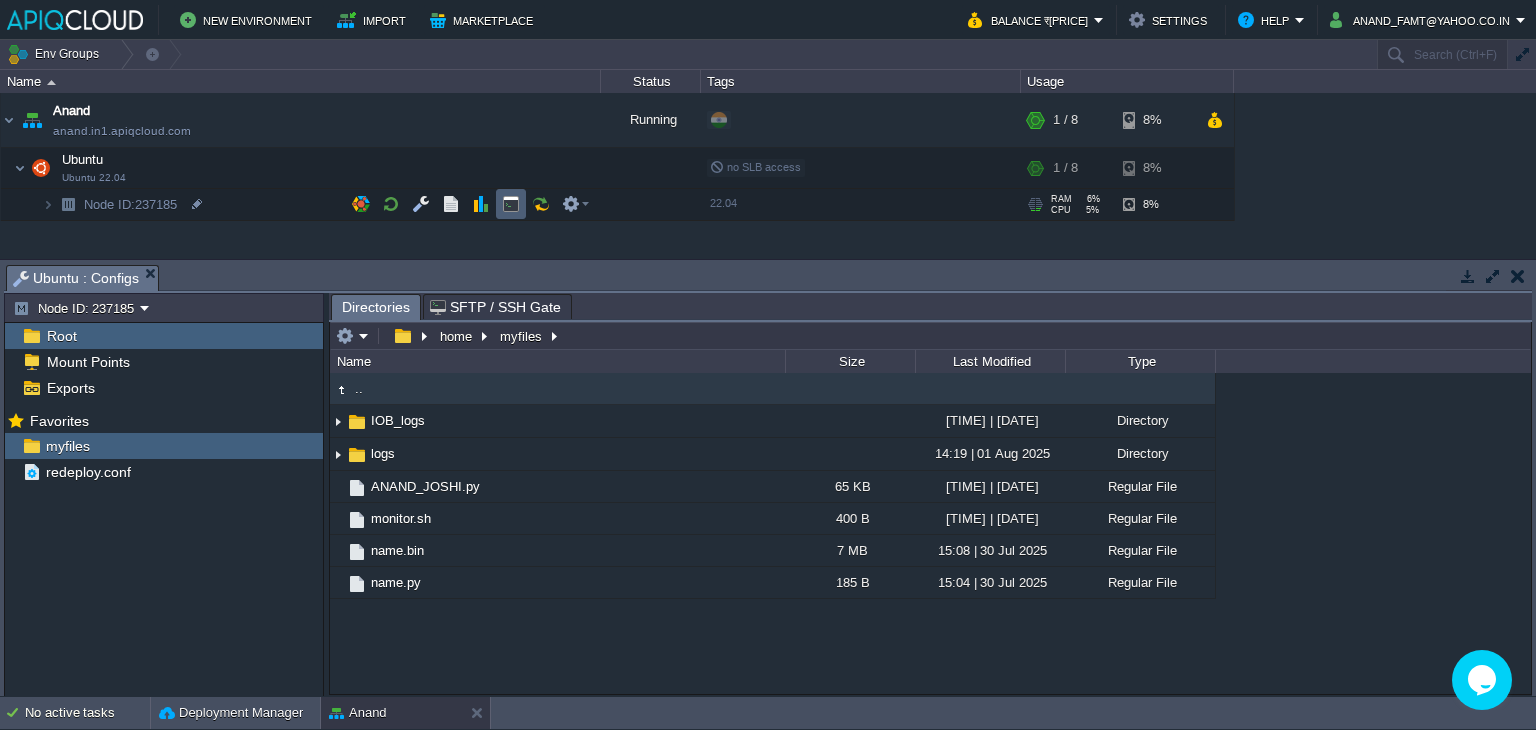 click at bounding box center (511, 204) 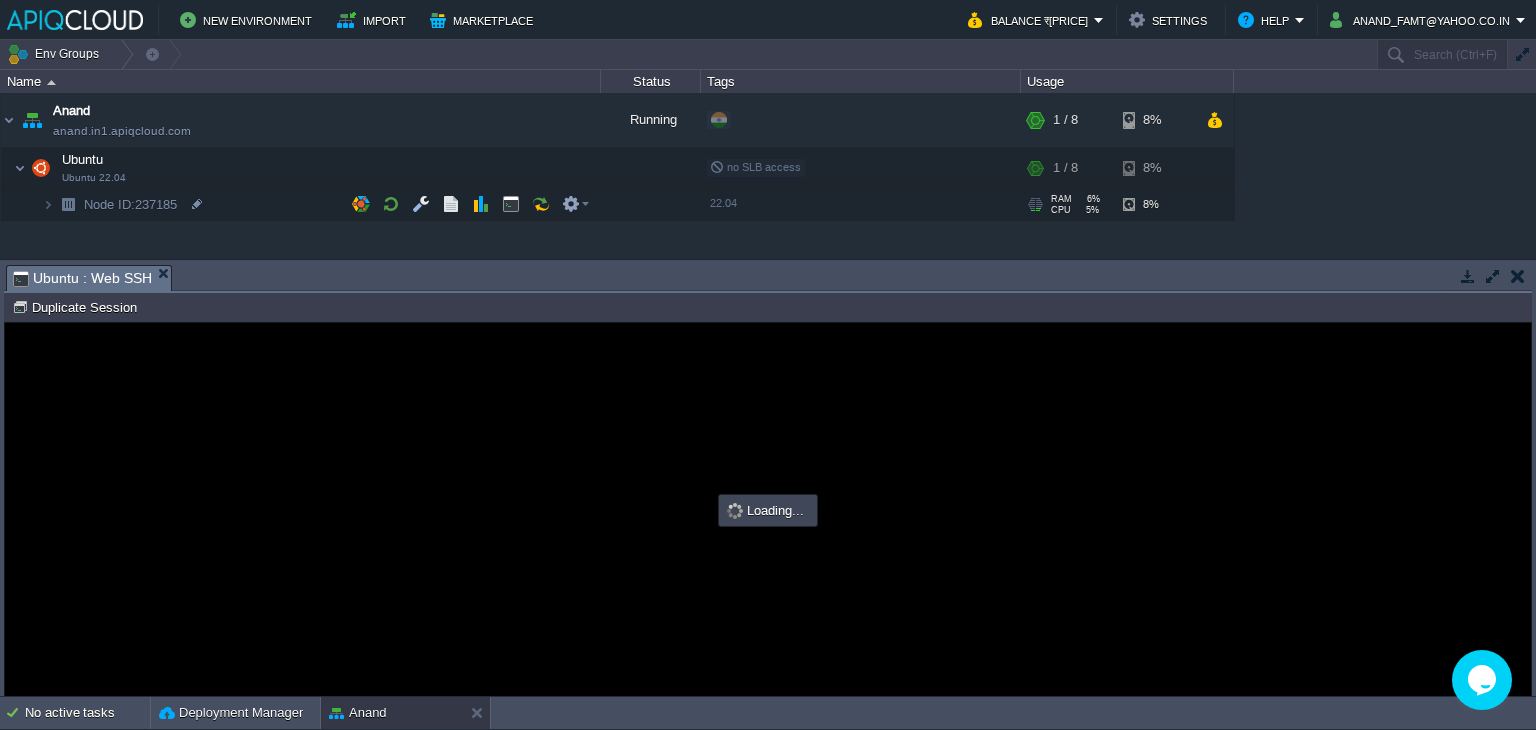 scroll, scrollTop: 0, scrollLeft: 0, axis: both 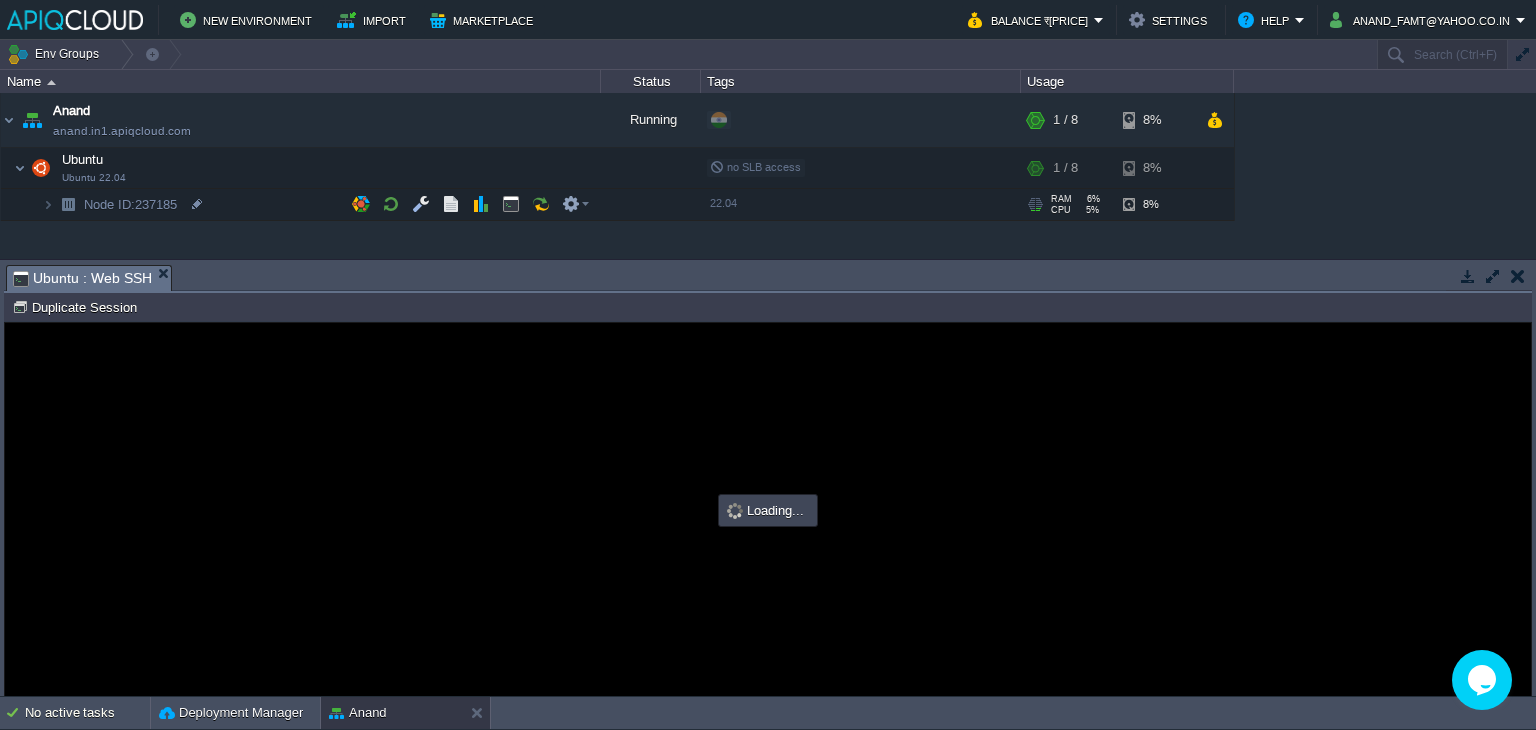 type on "#000000" 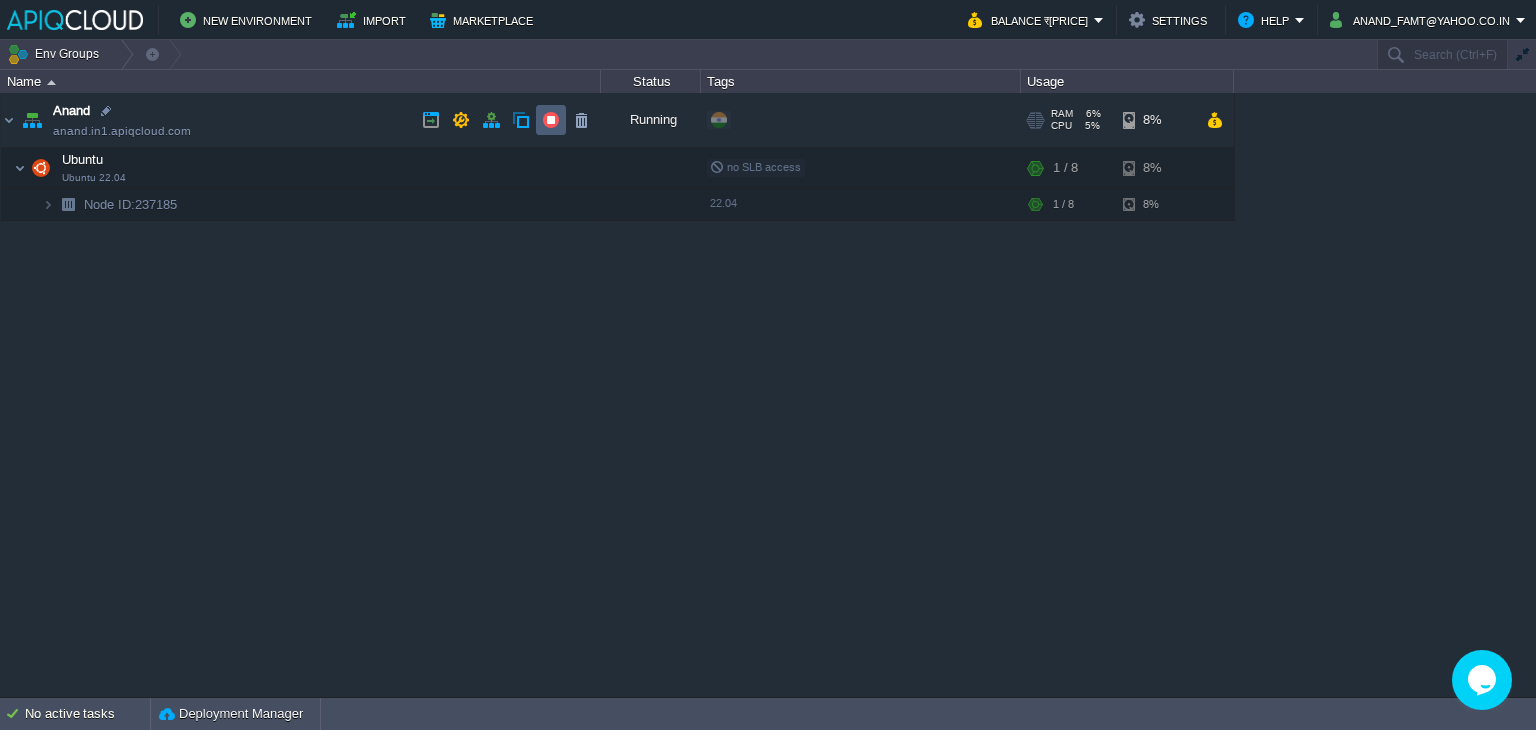 click at bounding box center (551, 120) 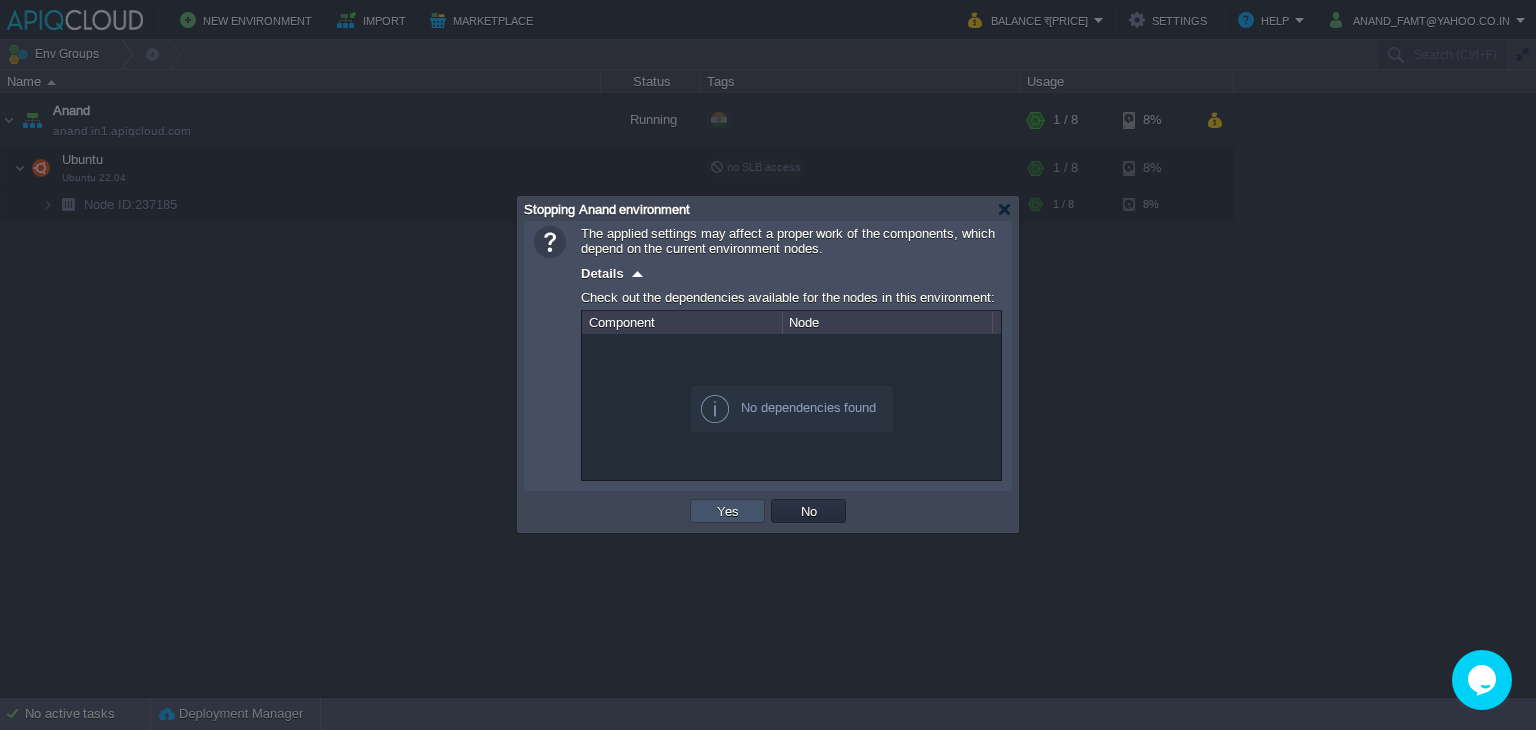 click on "Yes" at bounding box center [728, 511] 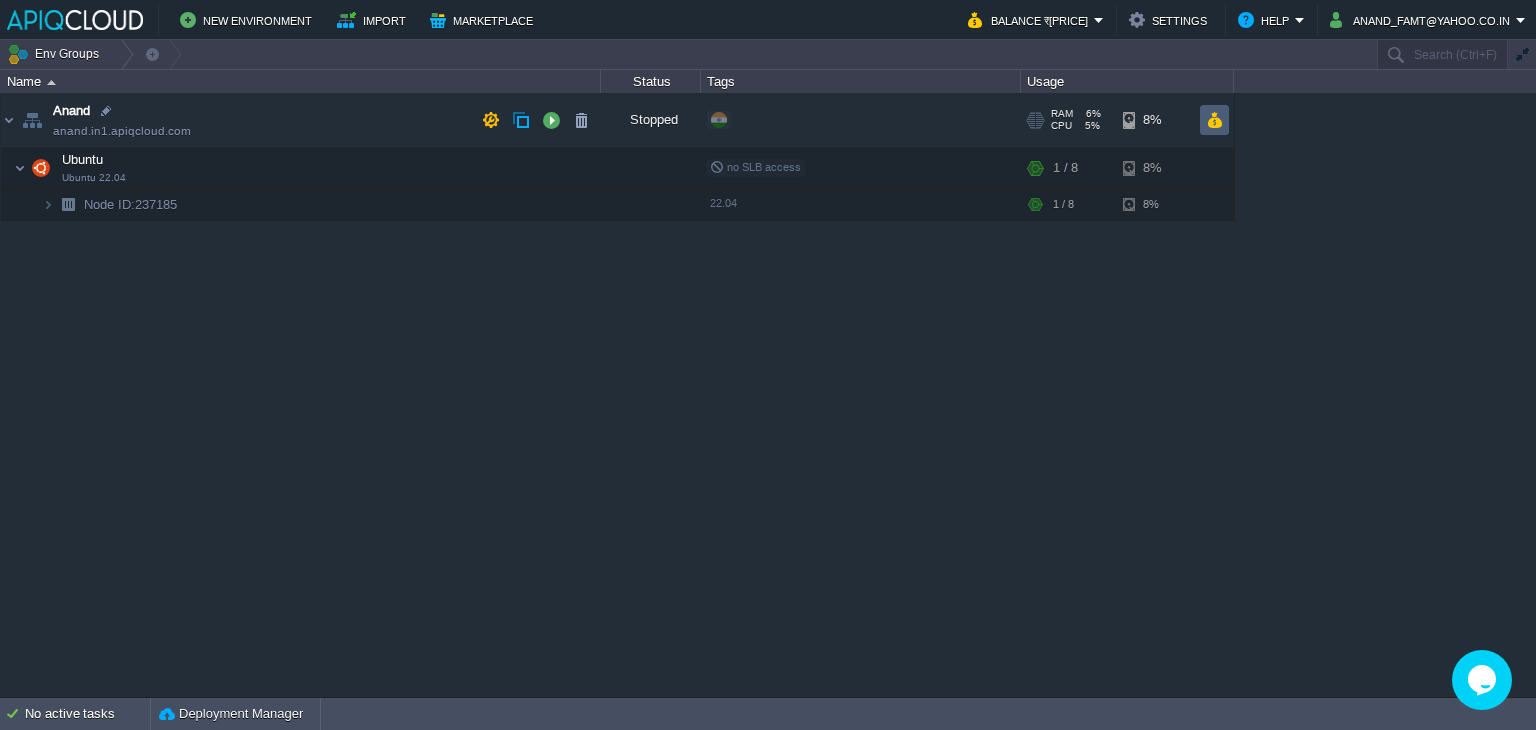 click at bounding box center [1214, 120] 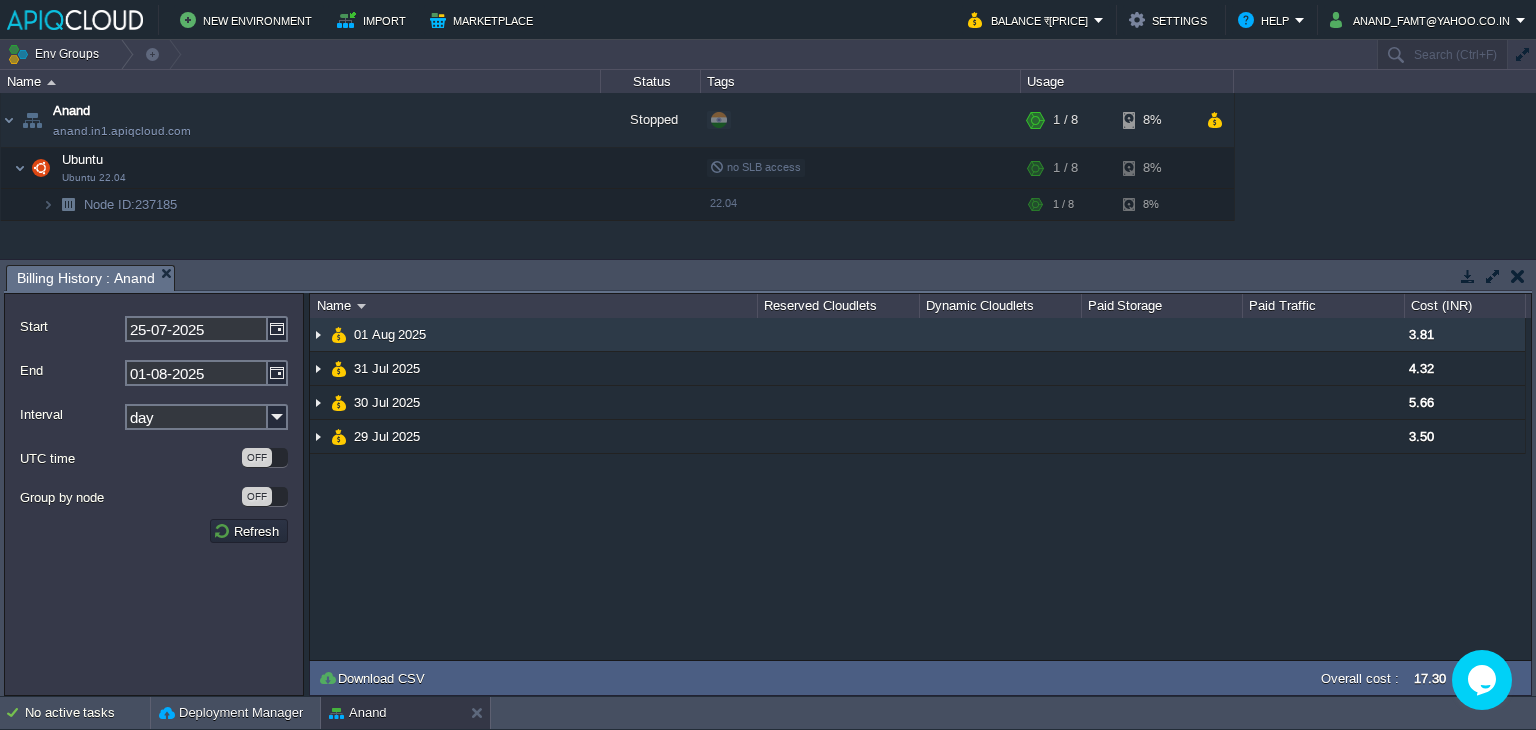 click at bounding box center [318, 334] 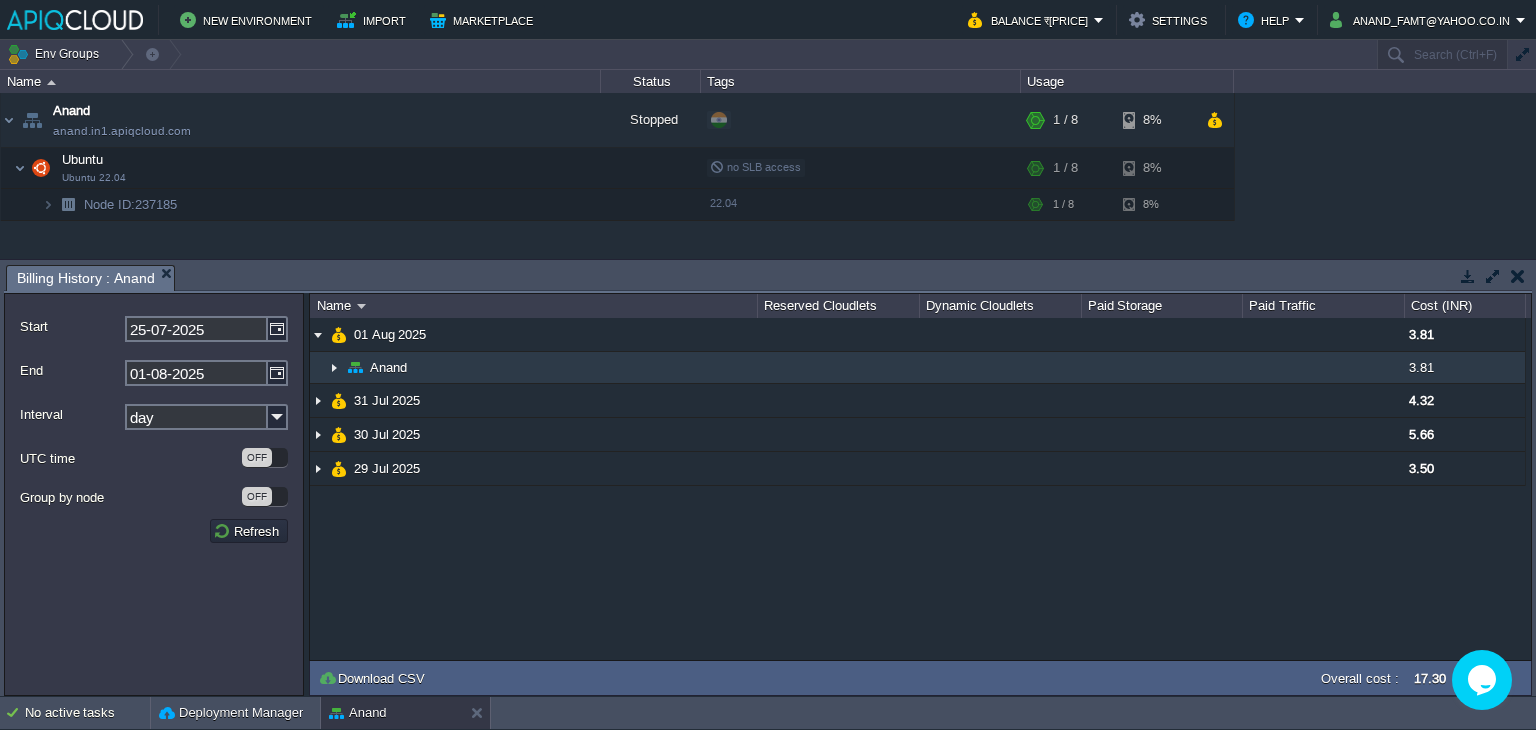 click at bounding box center [334, 367] 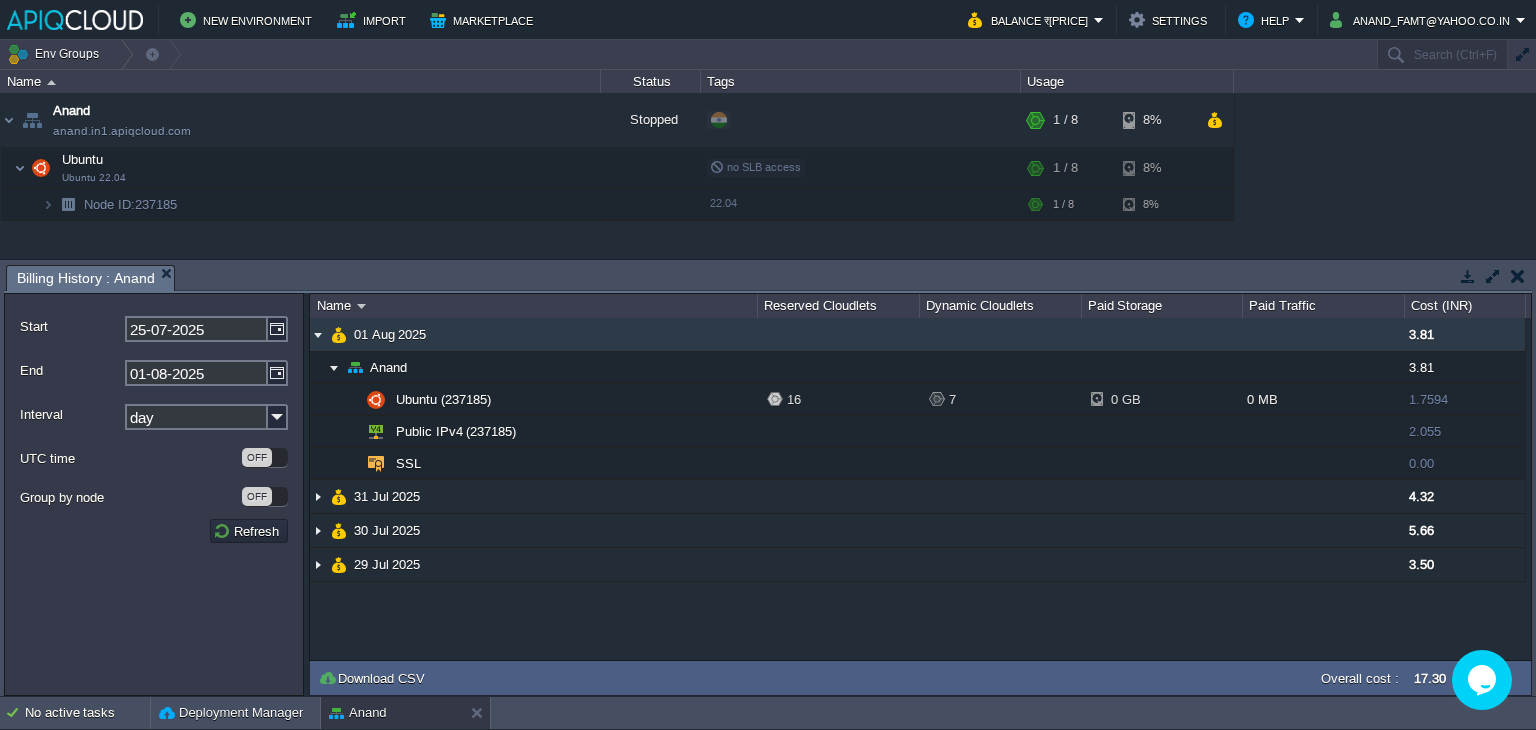 click at bounding box center (318, 334) 